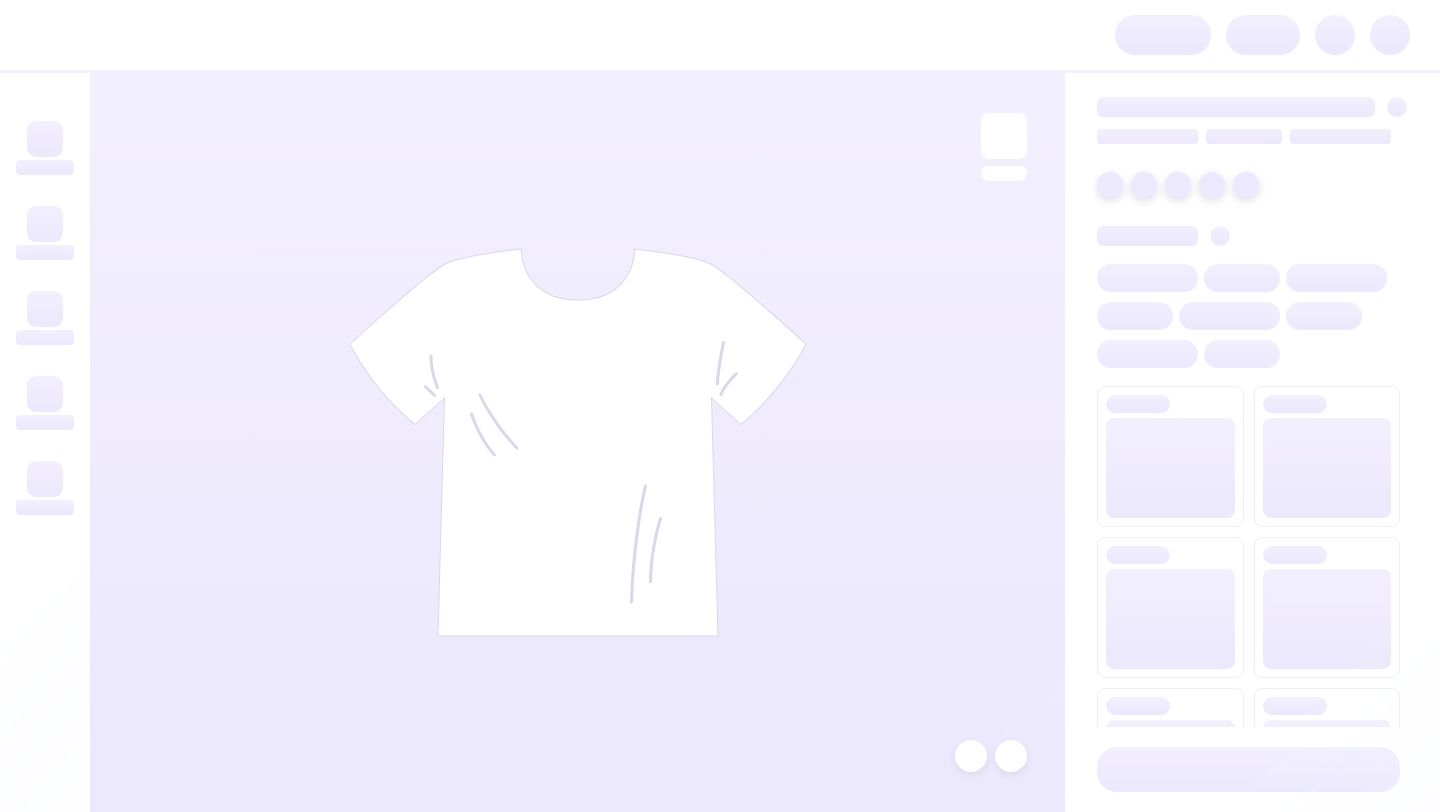 scroll, scrollTop: 0, scrollLeft: 0, axis: both 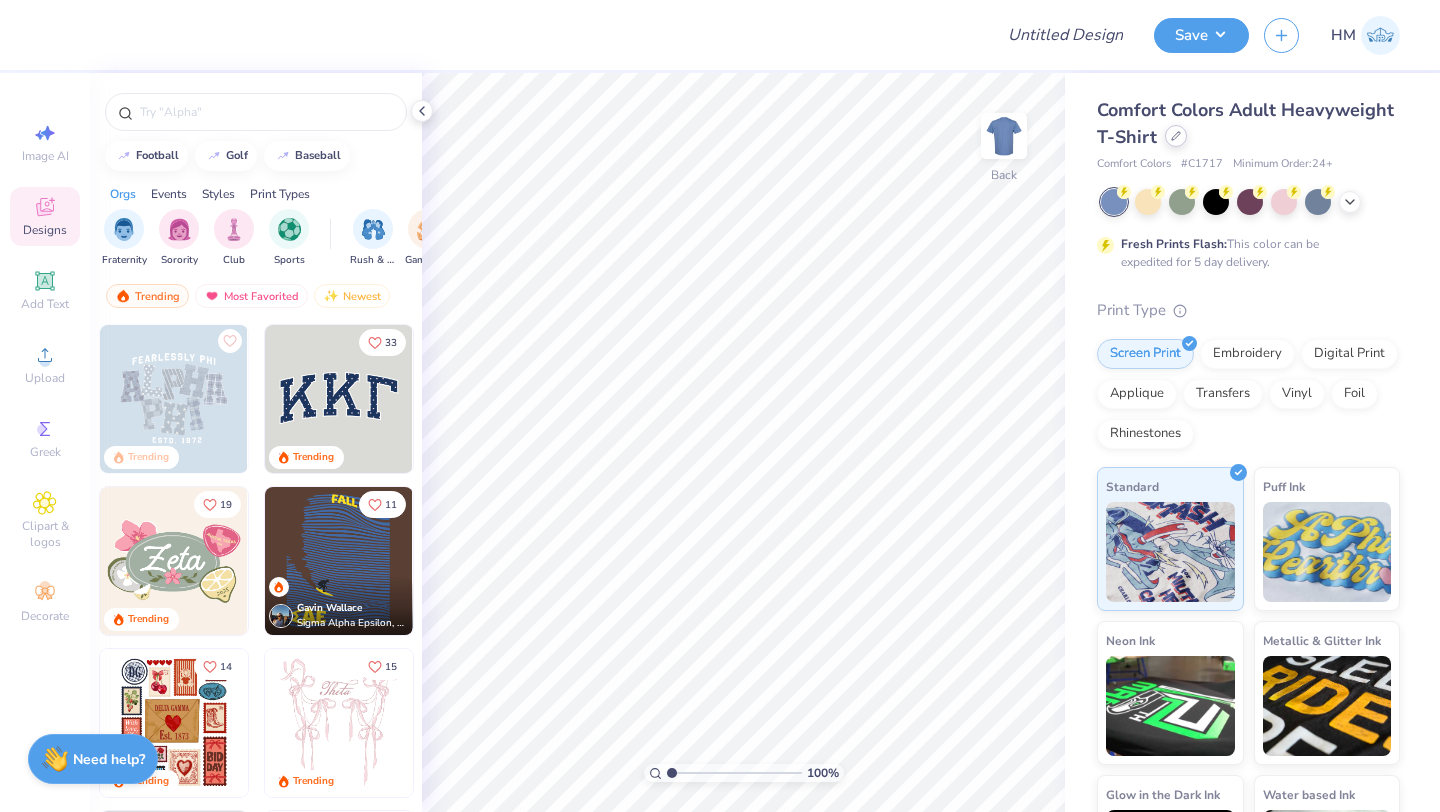 click 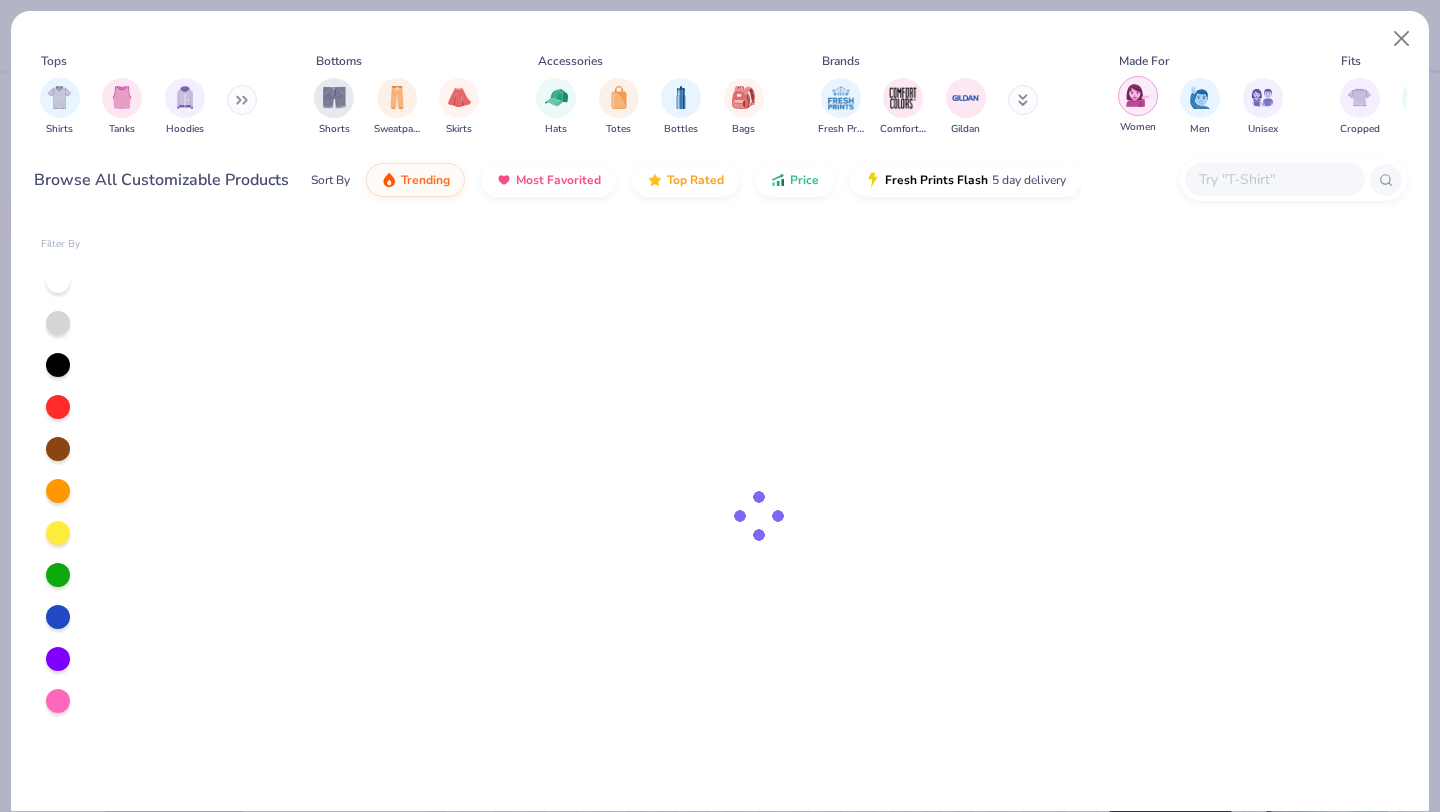 click at bounding box center [1138, 96] 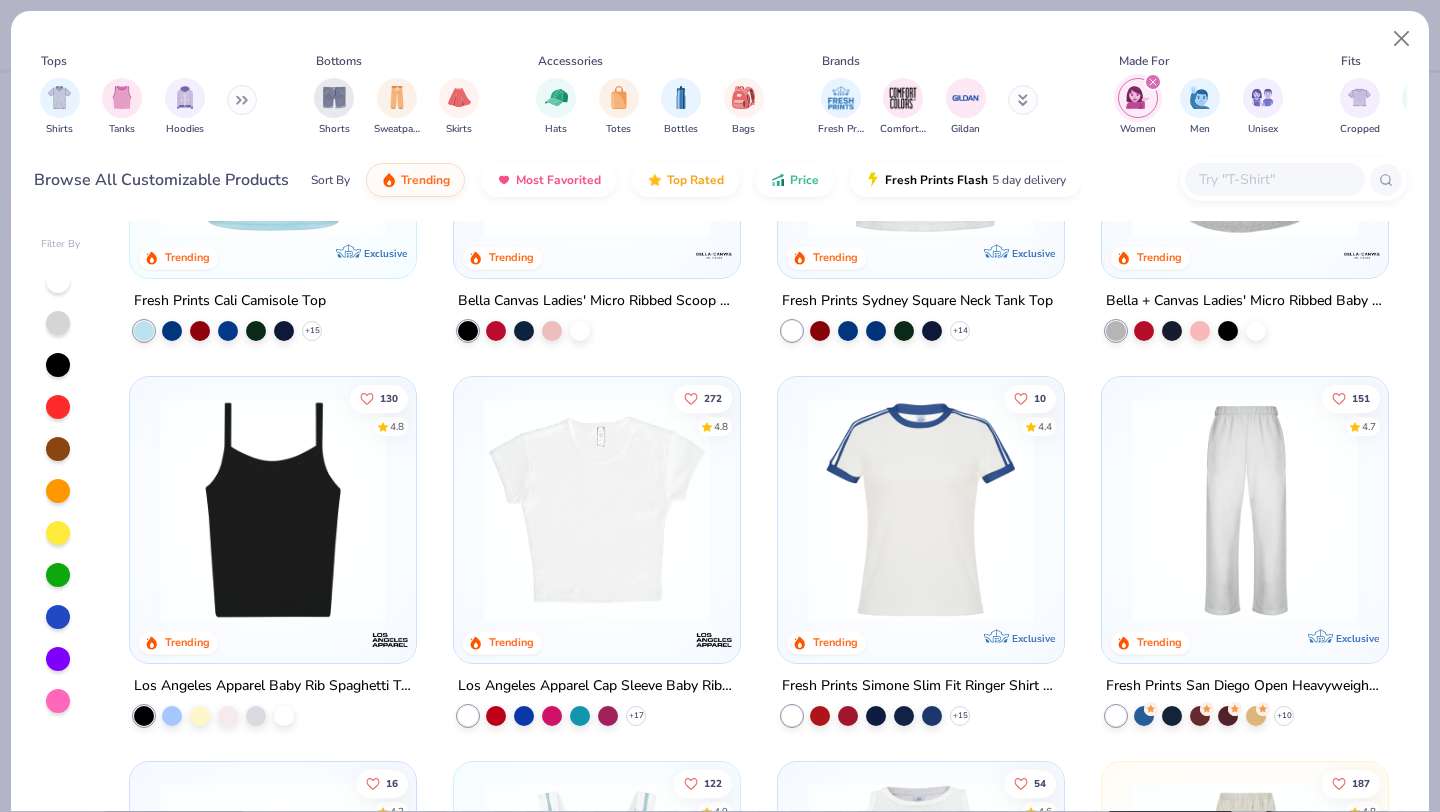 scroll, scrollTop: 0, scrollLeft: 0, axis: both 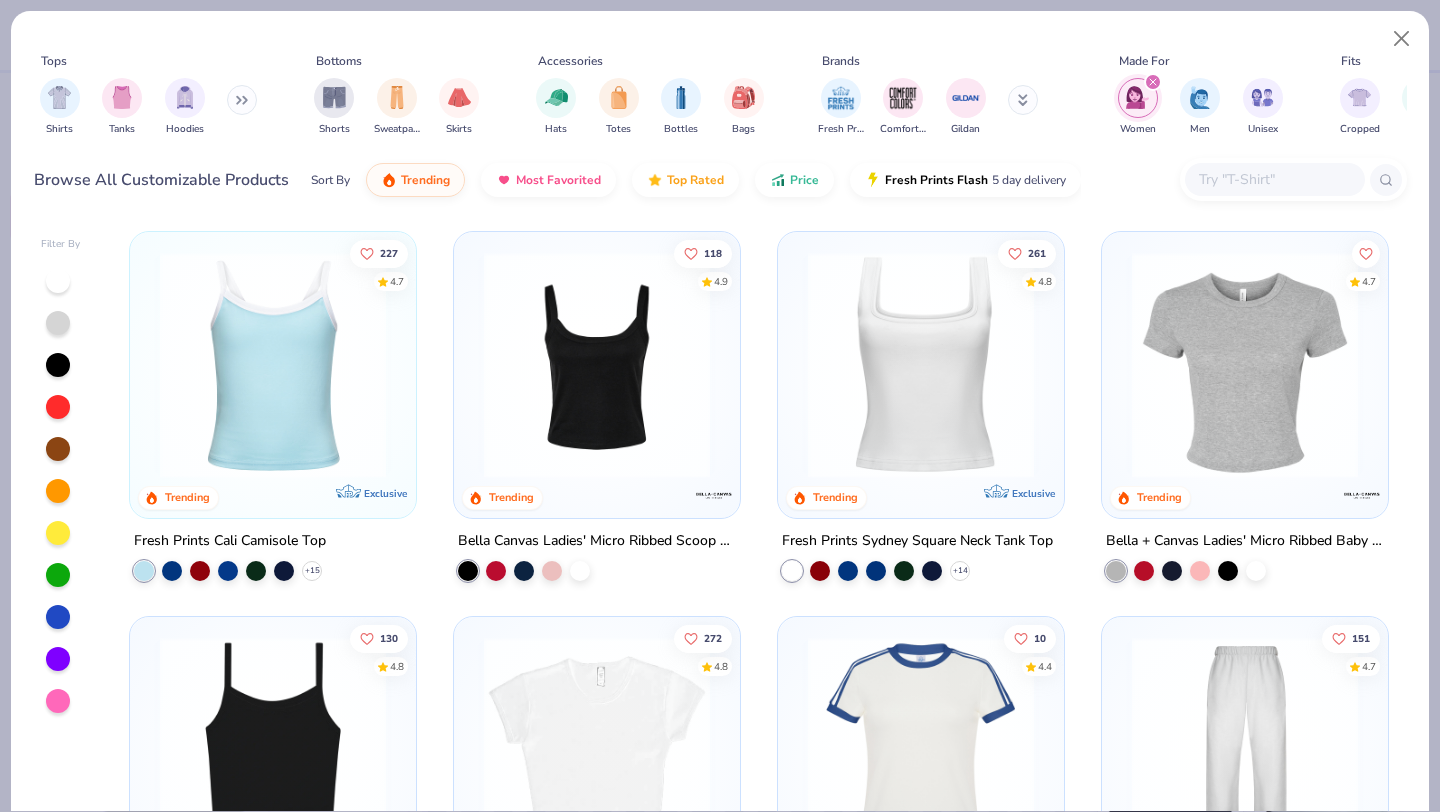 click on "Tops Shirts Tanks Hoodies Bottoms Shorts Sweatpants Skirts Accessories Hats Totes Bottles Bags Brands Fresh Prints Comfort Colors Gildan Made For Women Men Unisex Fits Cropped Slim Regular Oversized Styles Classic Sportswear Athleisure Minimums 12-17 18-23 24-35 Print Types Guide Embroidery Screen Print Patches Browse All Customizable Products Sort By Trending Most Favorited Top Rated Price Fresh Prints Flash 5 day delivery" at bounding box center (720, 113) 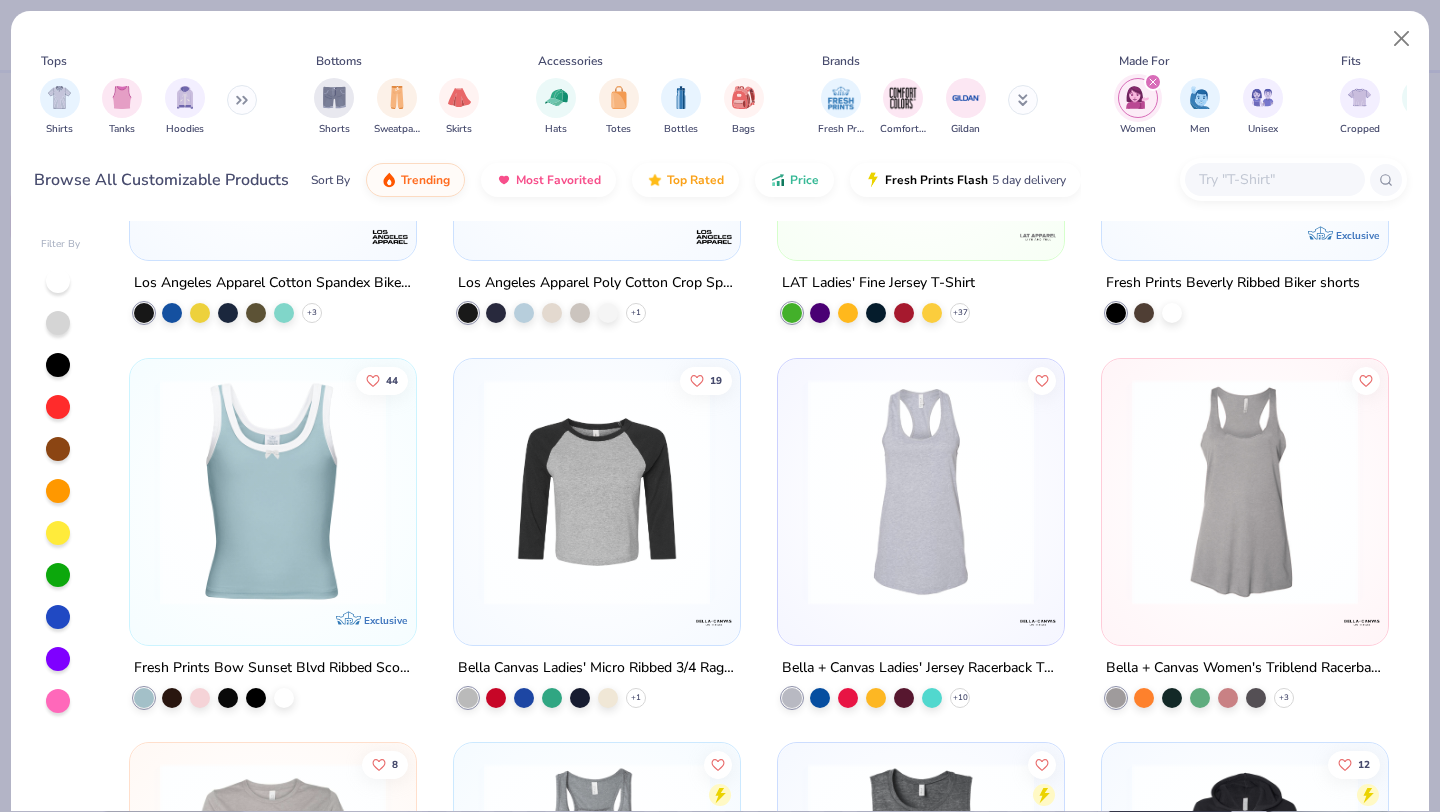 scroll, scrollTop: 9385, scrollLeft: 0, axis: vertical 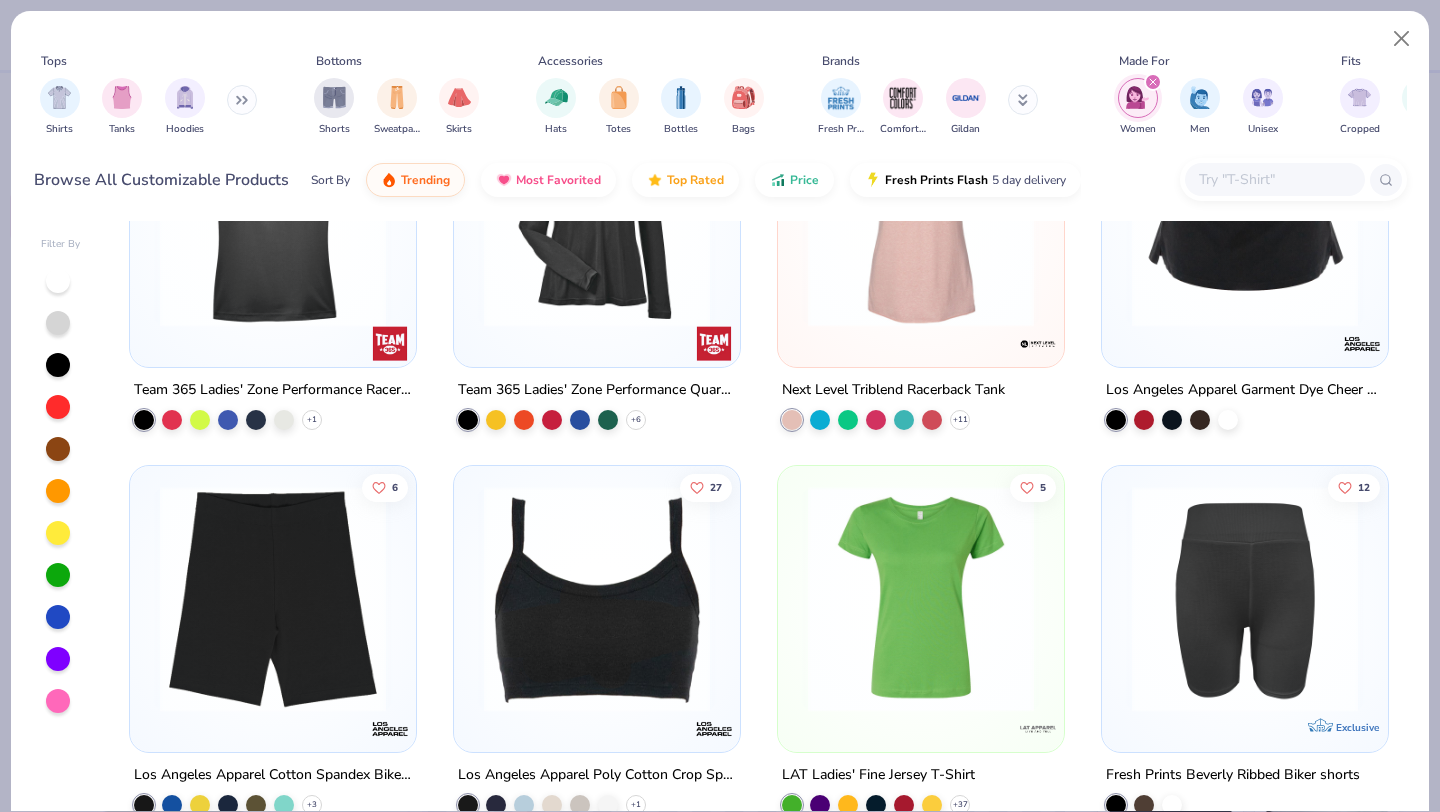 click at bounding box center (1274, 179) 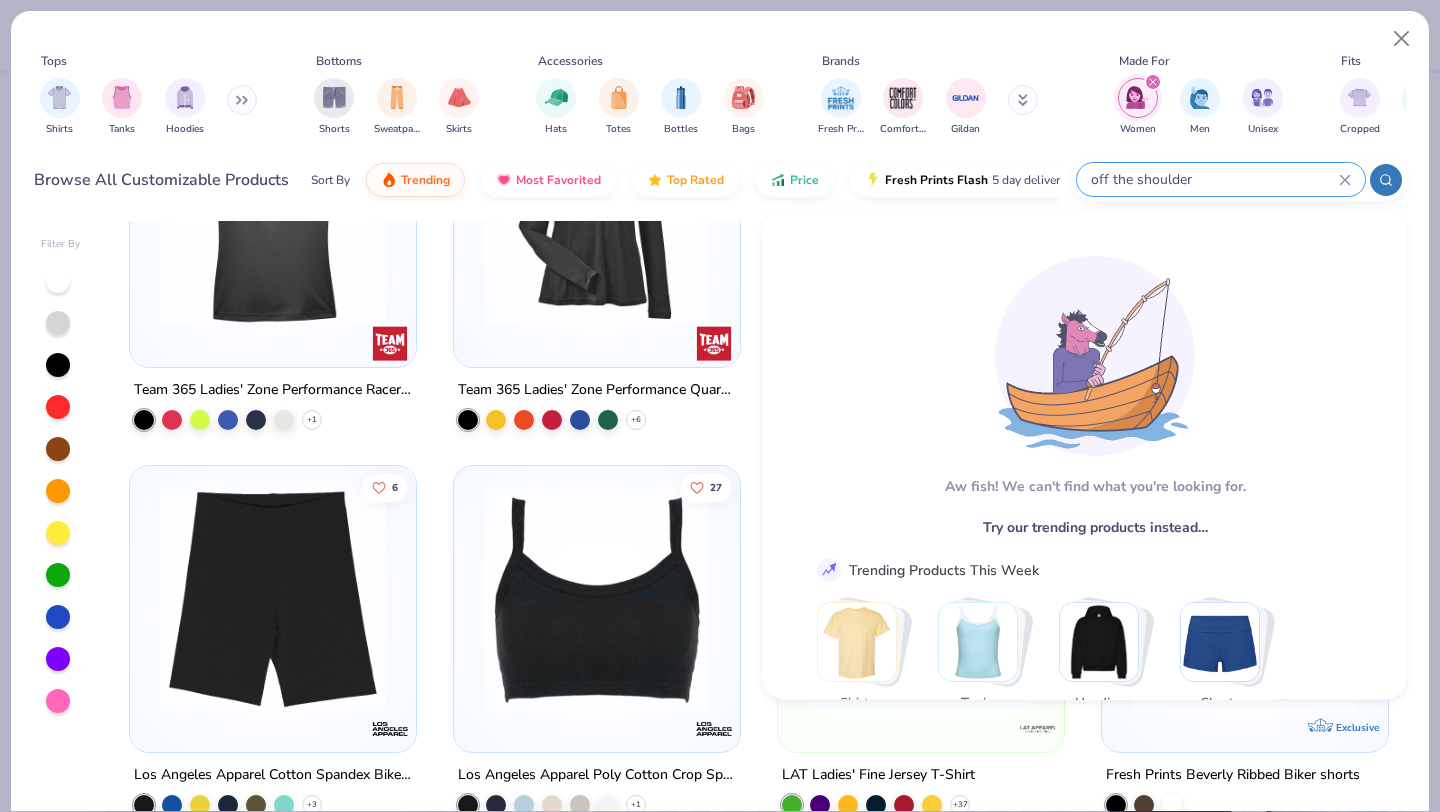 type on "off the shoulder" 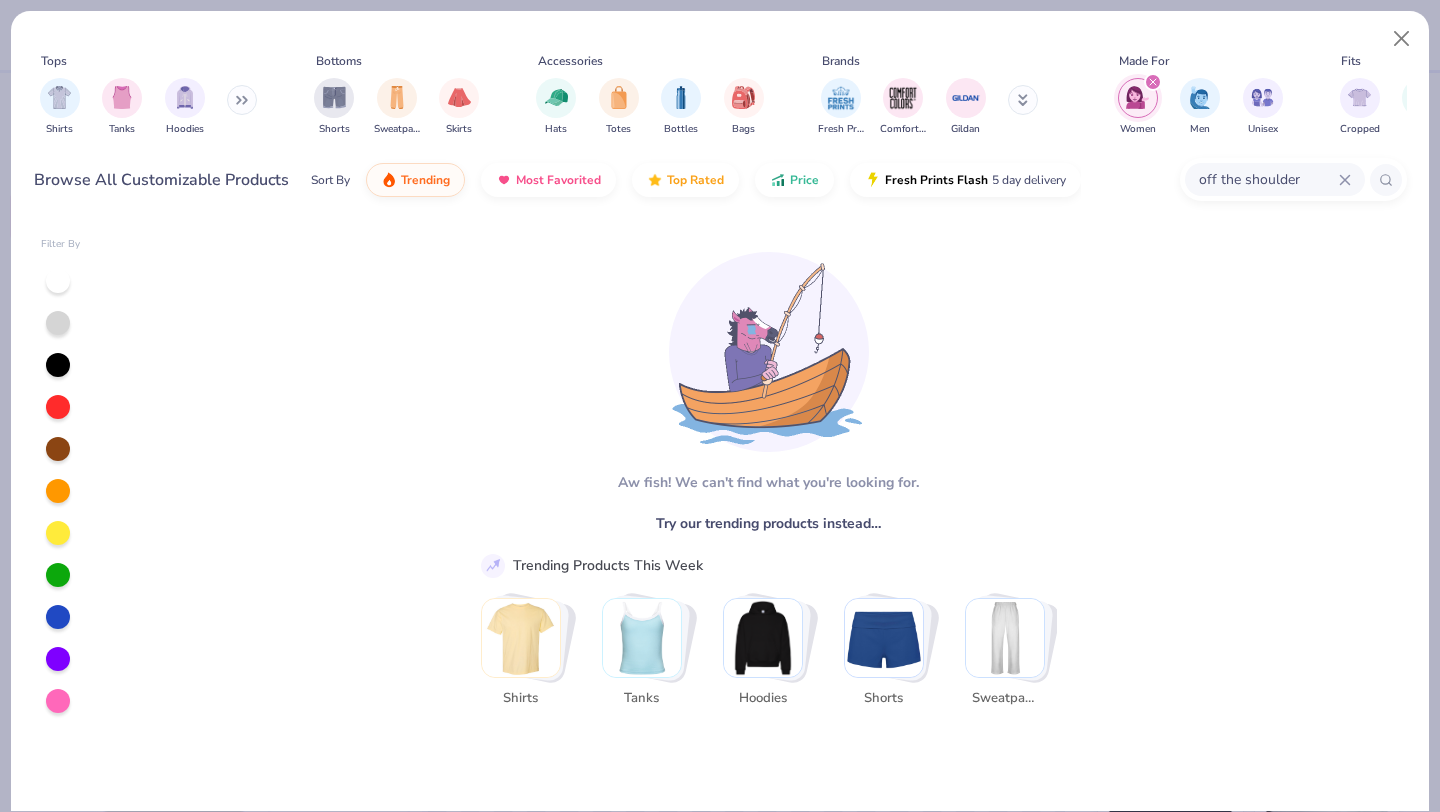 click 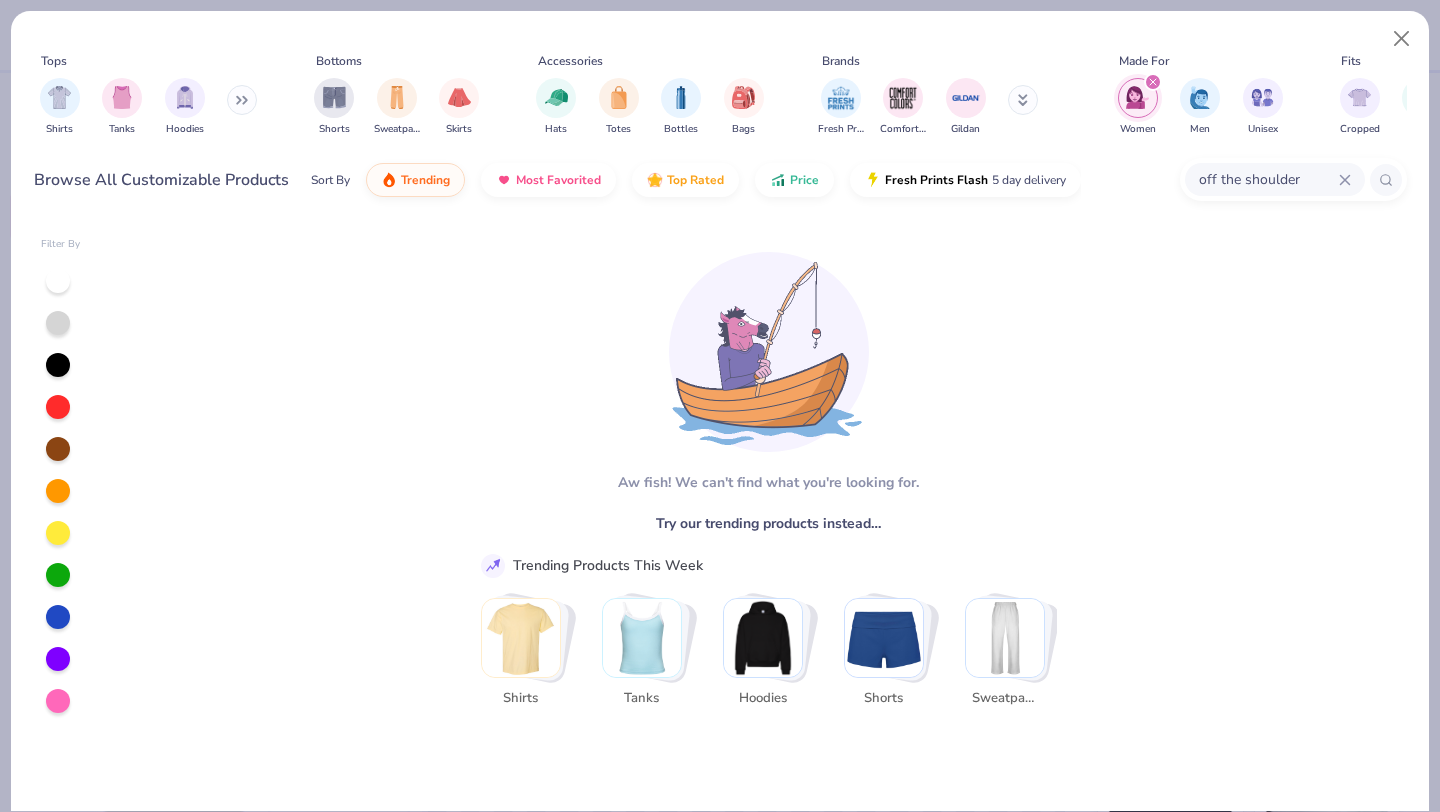 type 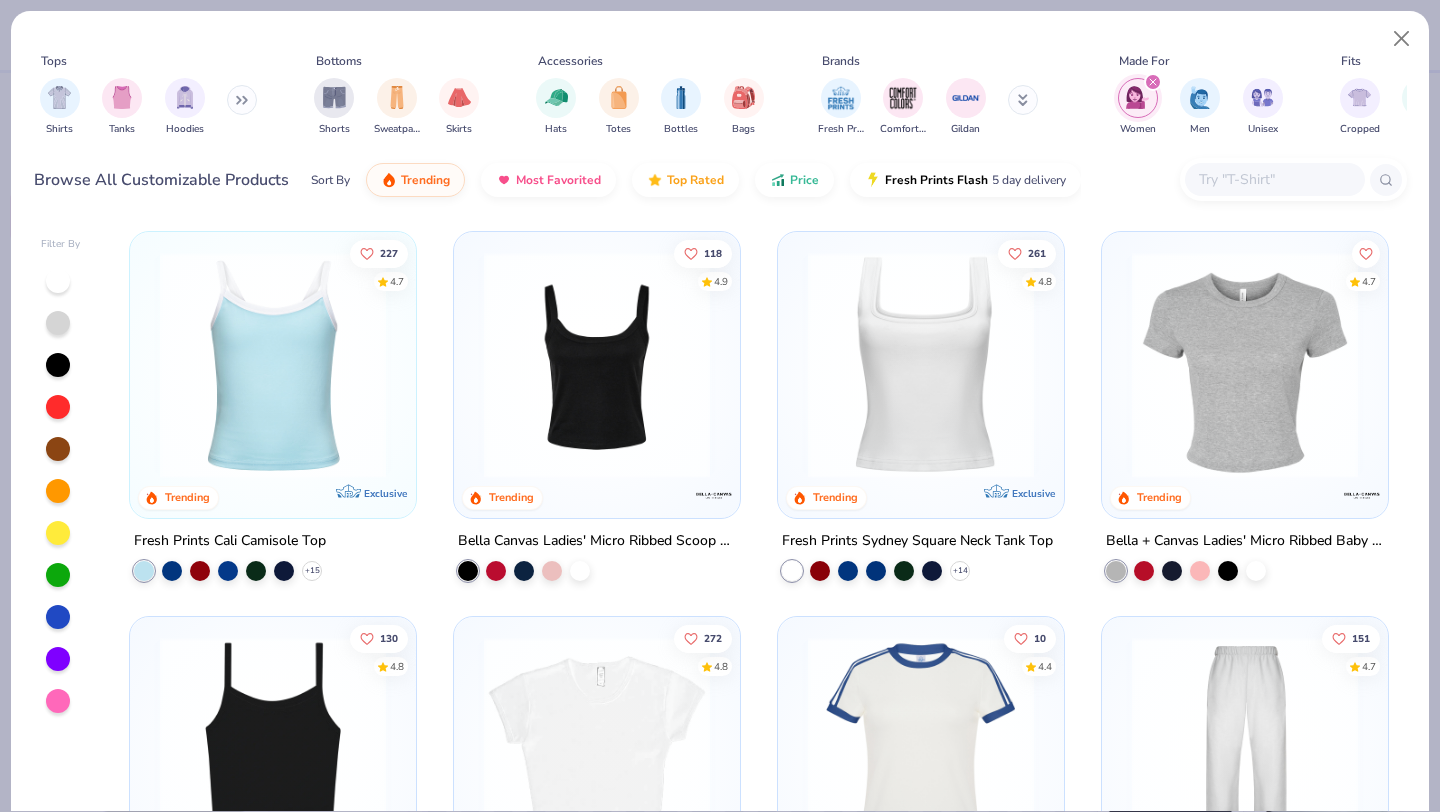 click 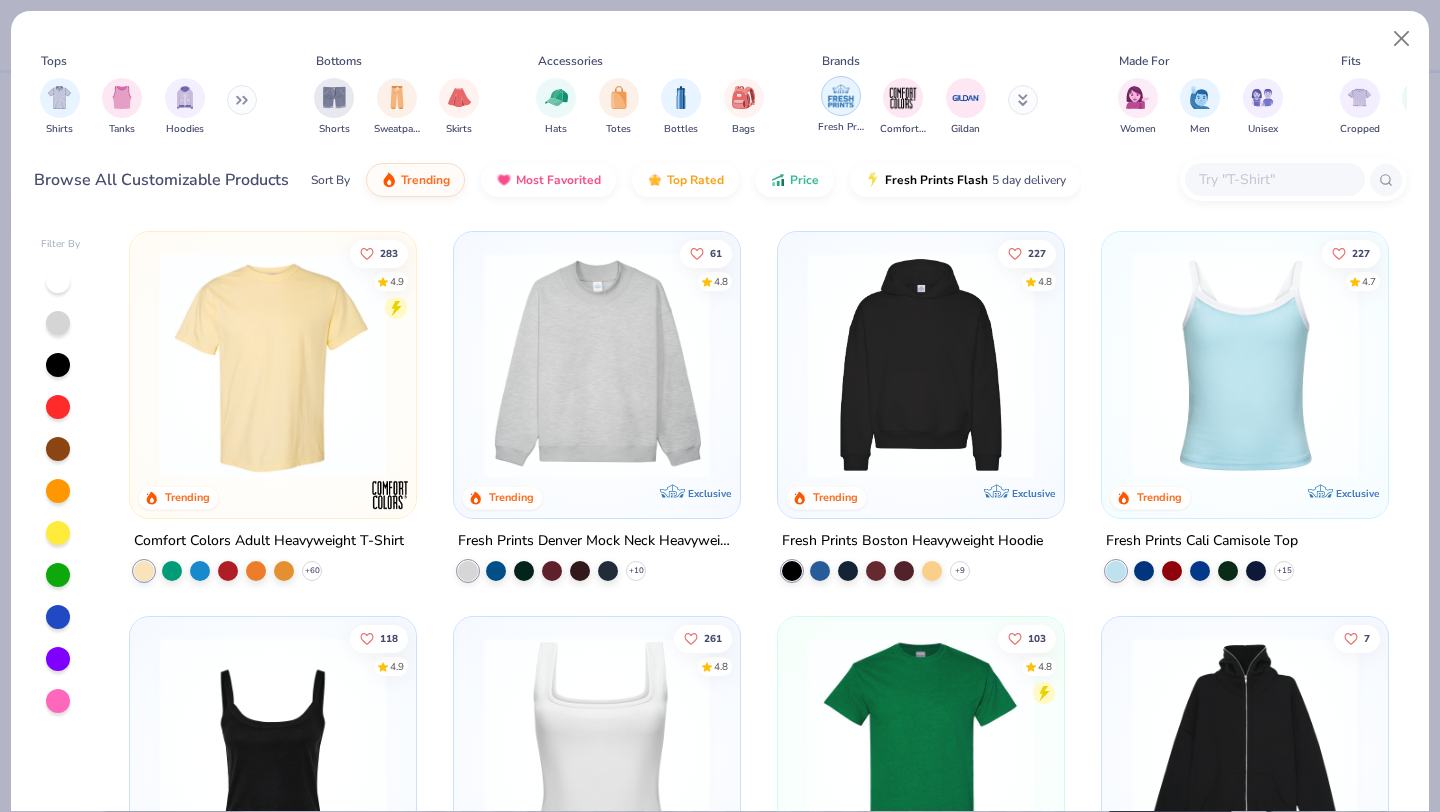 click at bounding box center (841, 96) 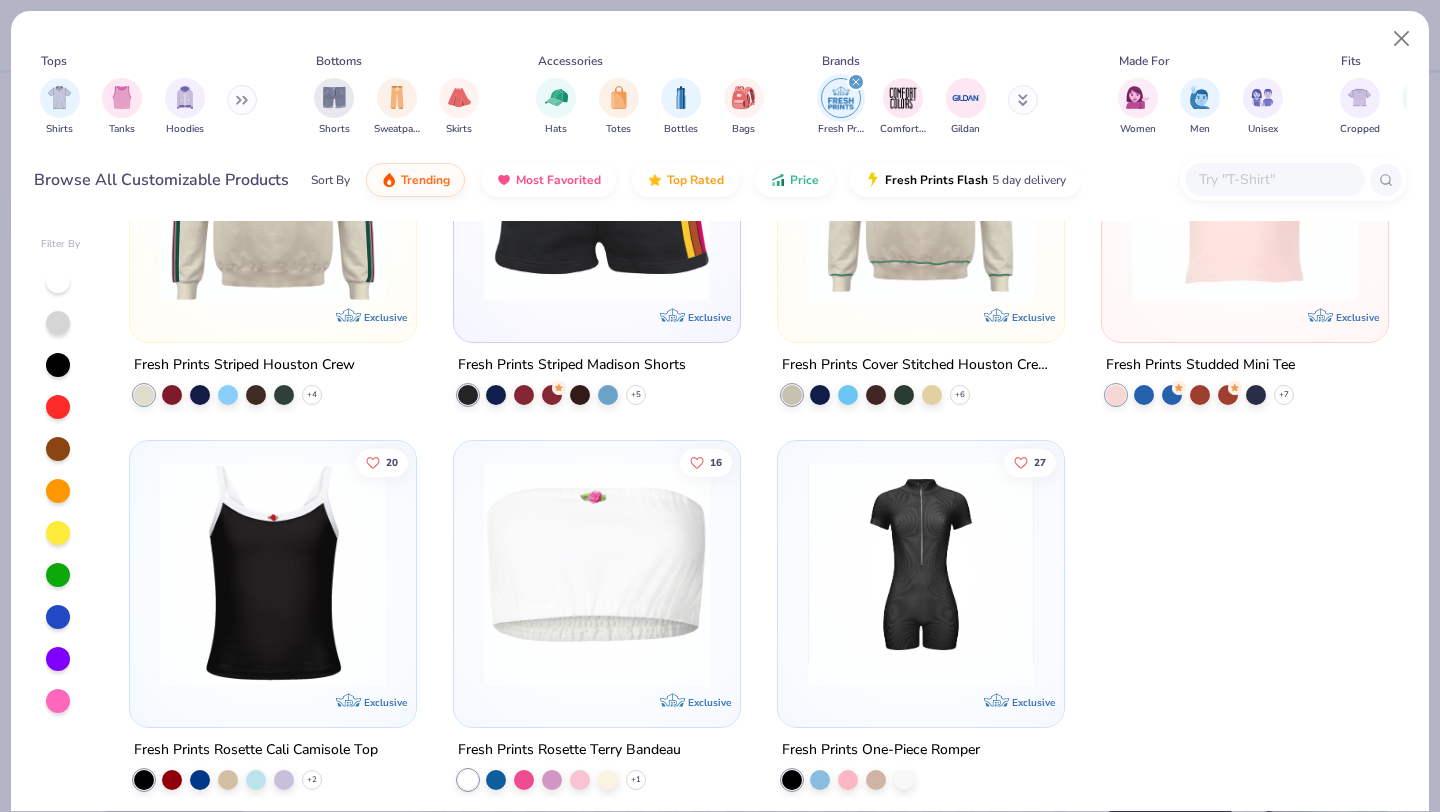 scroll, scrollTop: 5959, scrollLeft: 0, axis: vertical 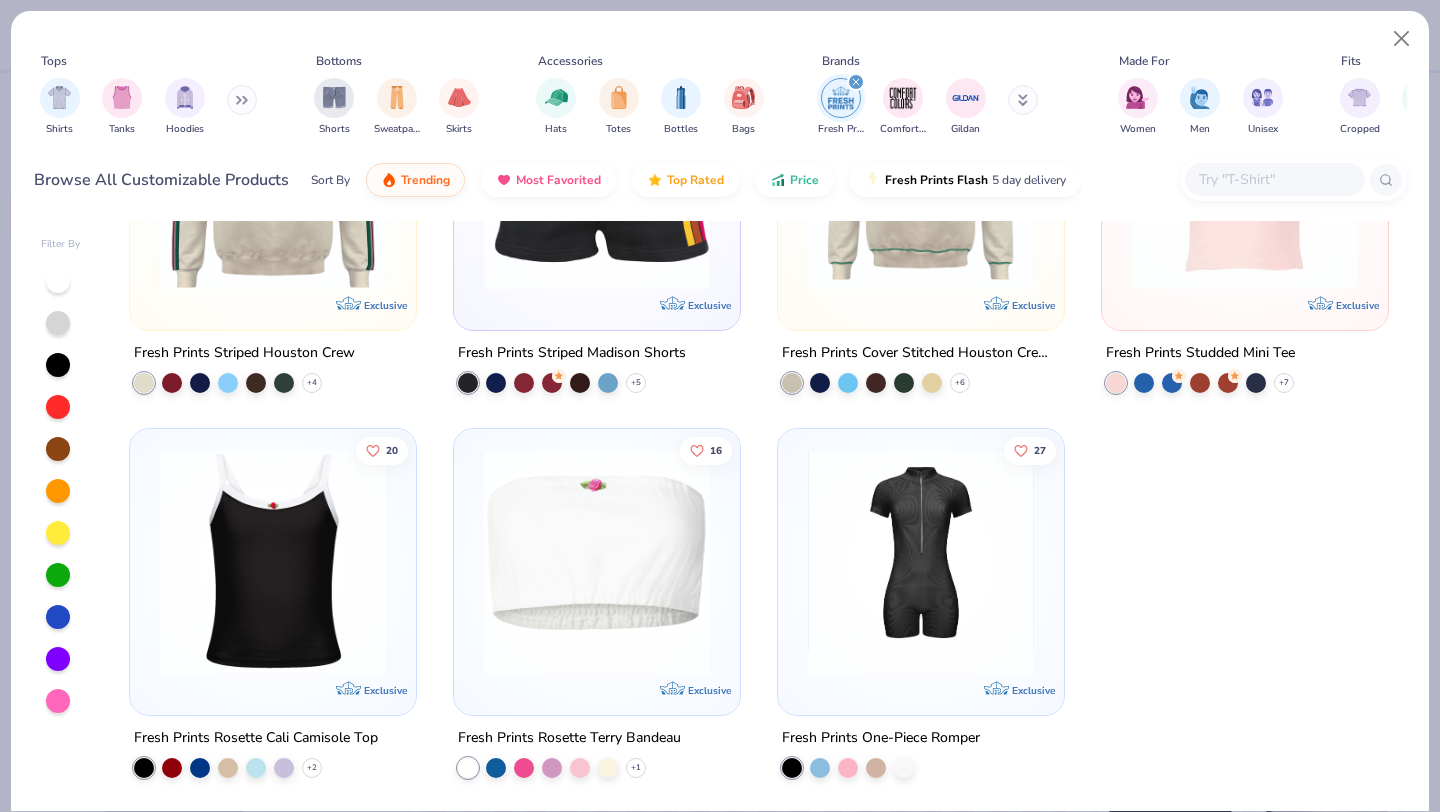 click on "Fresh Prints" at bounding box center [841, 107] 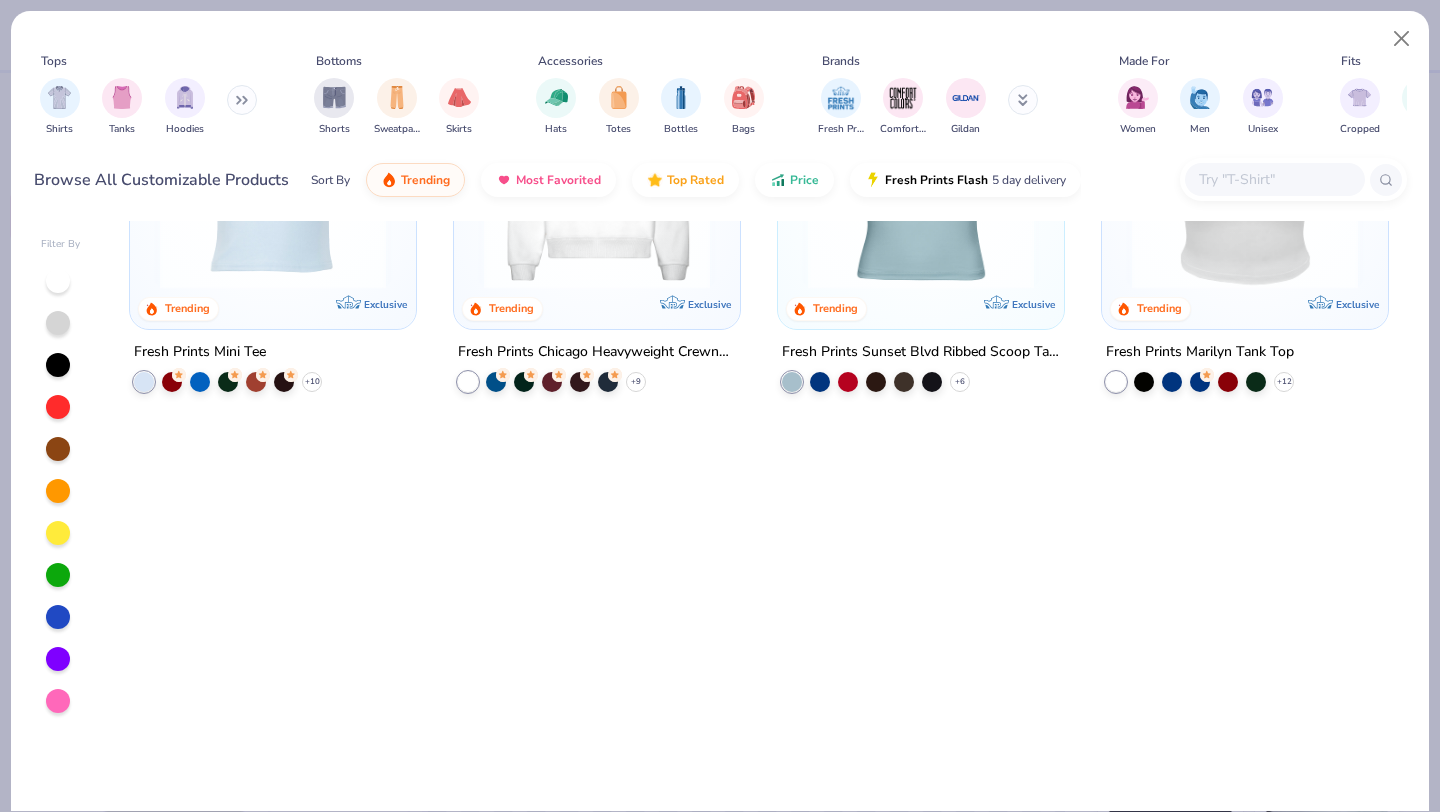 scroll, scrollTop: 1727, scrollLeft: 0, axis: vertical 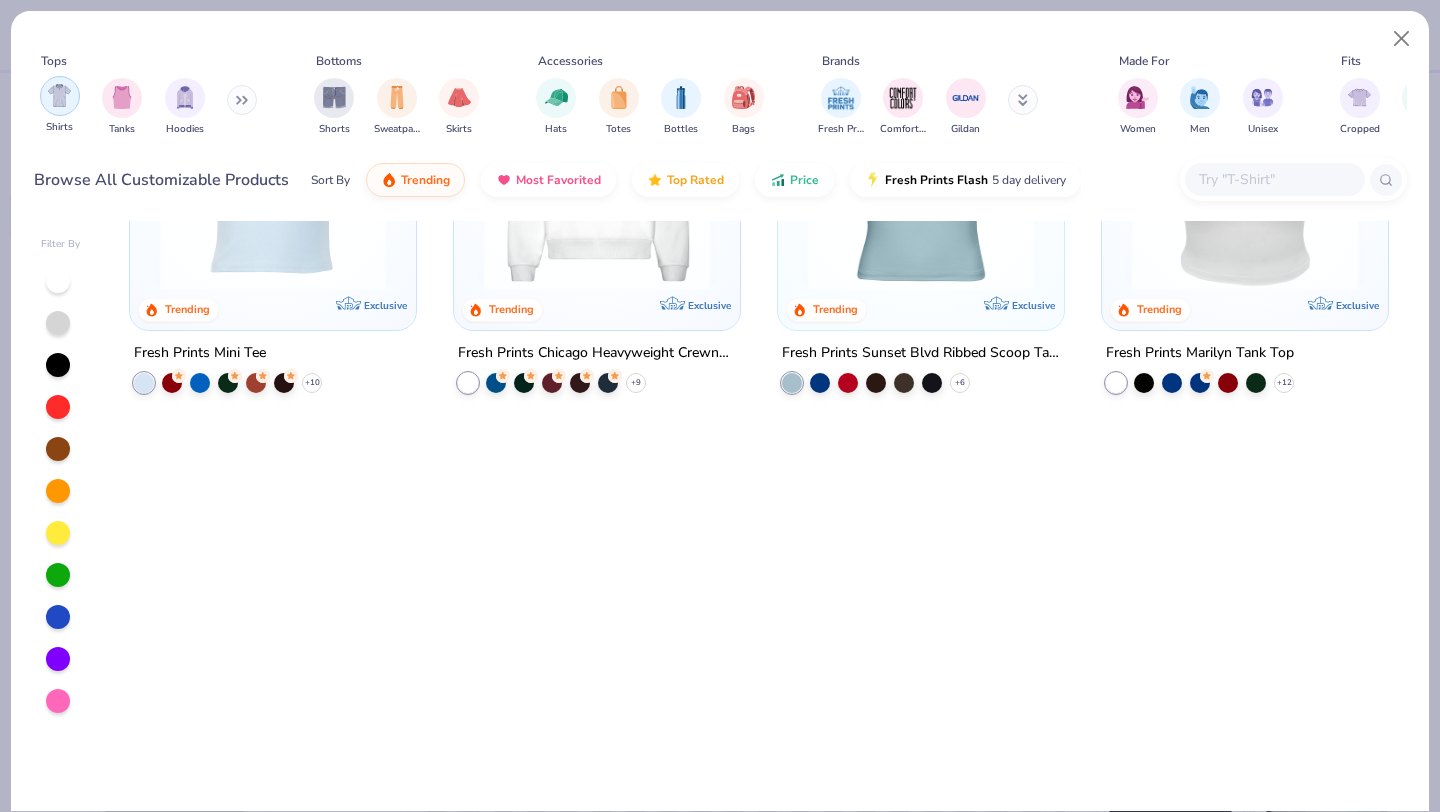 click at bounding box center (59, 95) 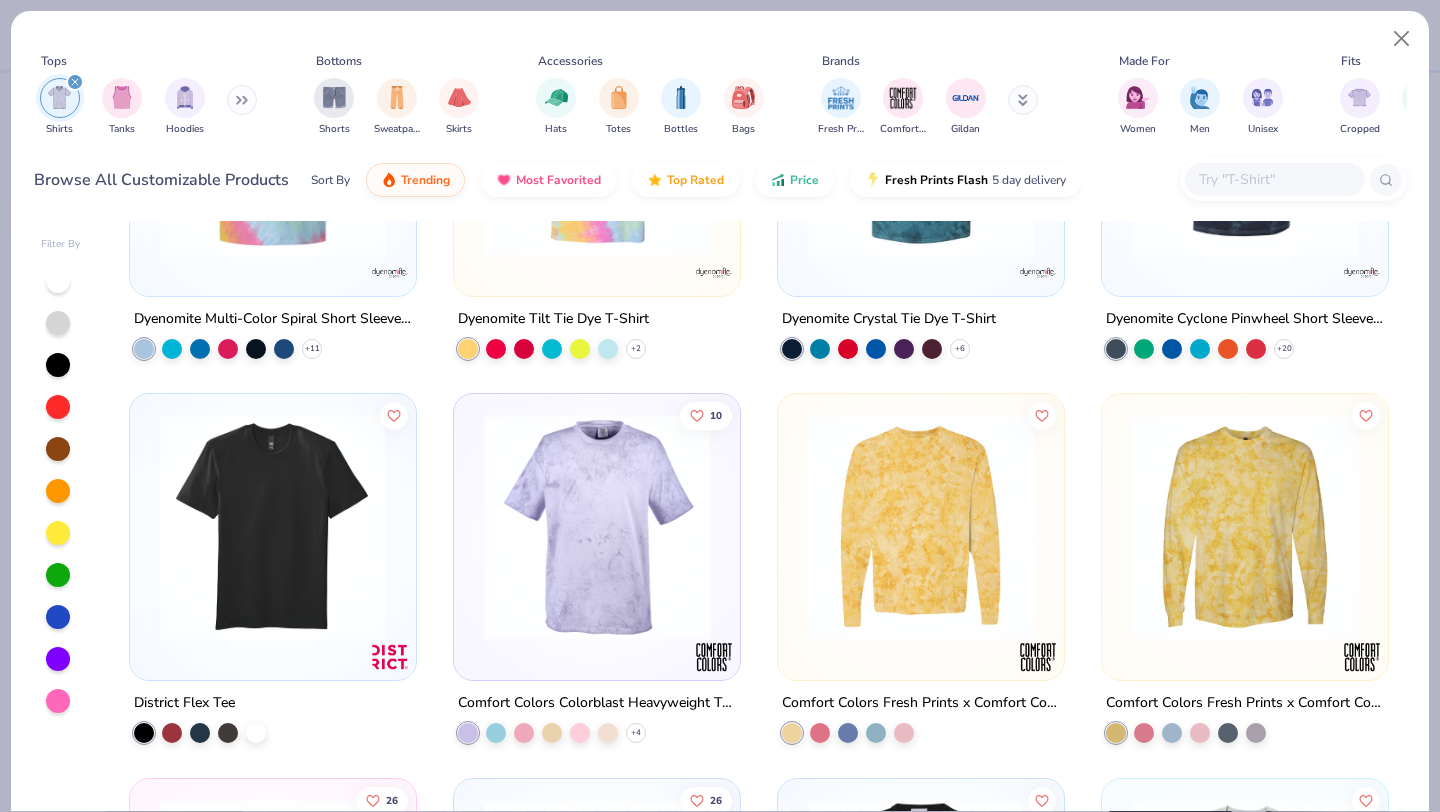scroll, scrollTop: 16220, scrollLeft: 0, axis: vertical 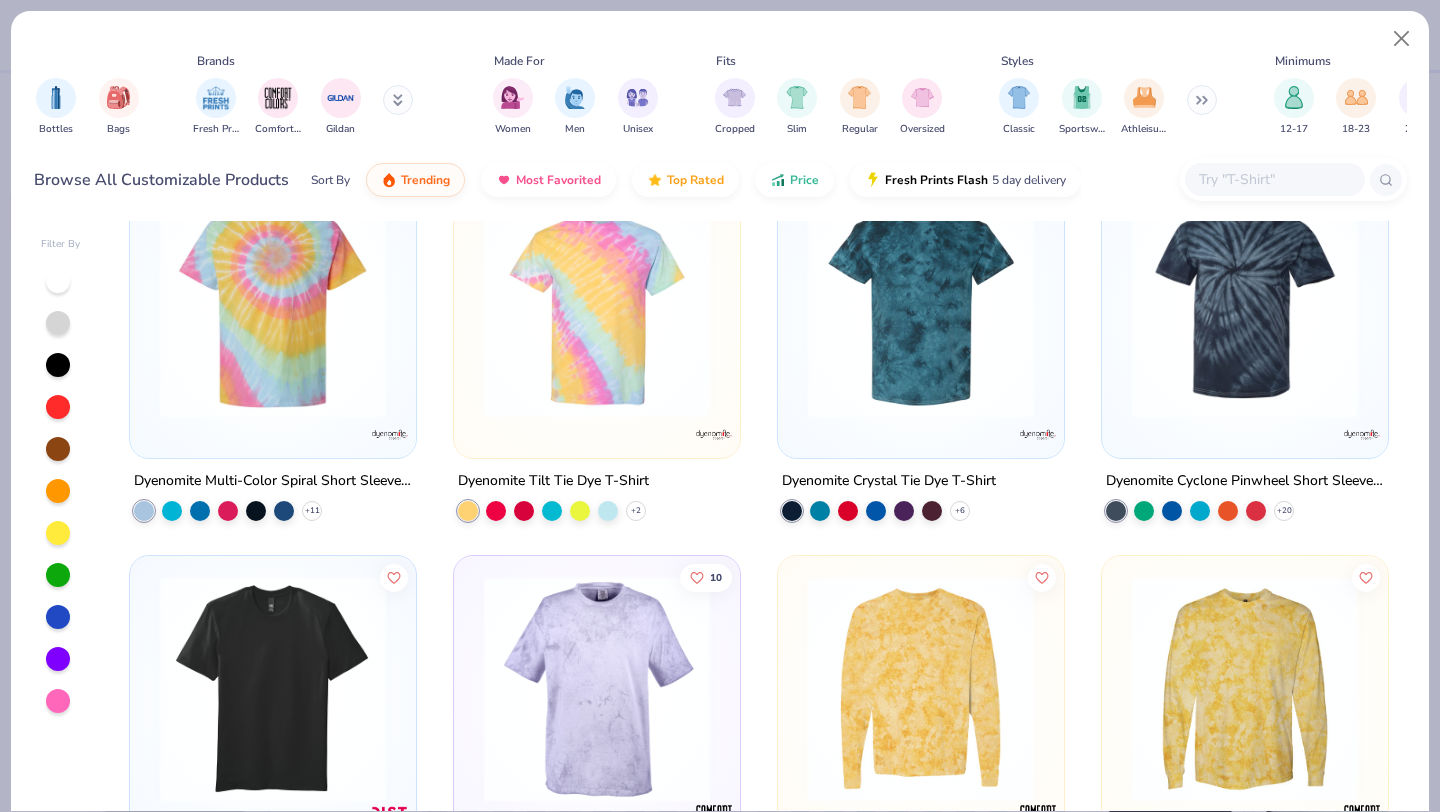click at bounding box center [1202, 100] 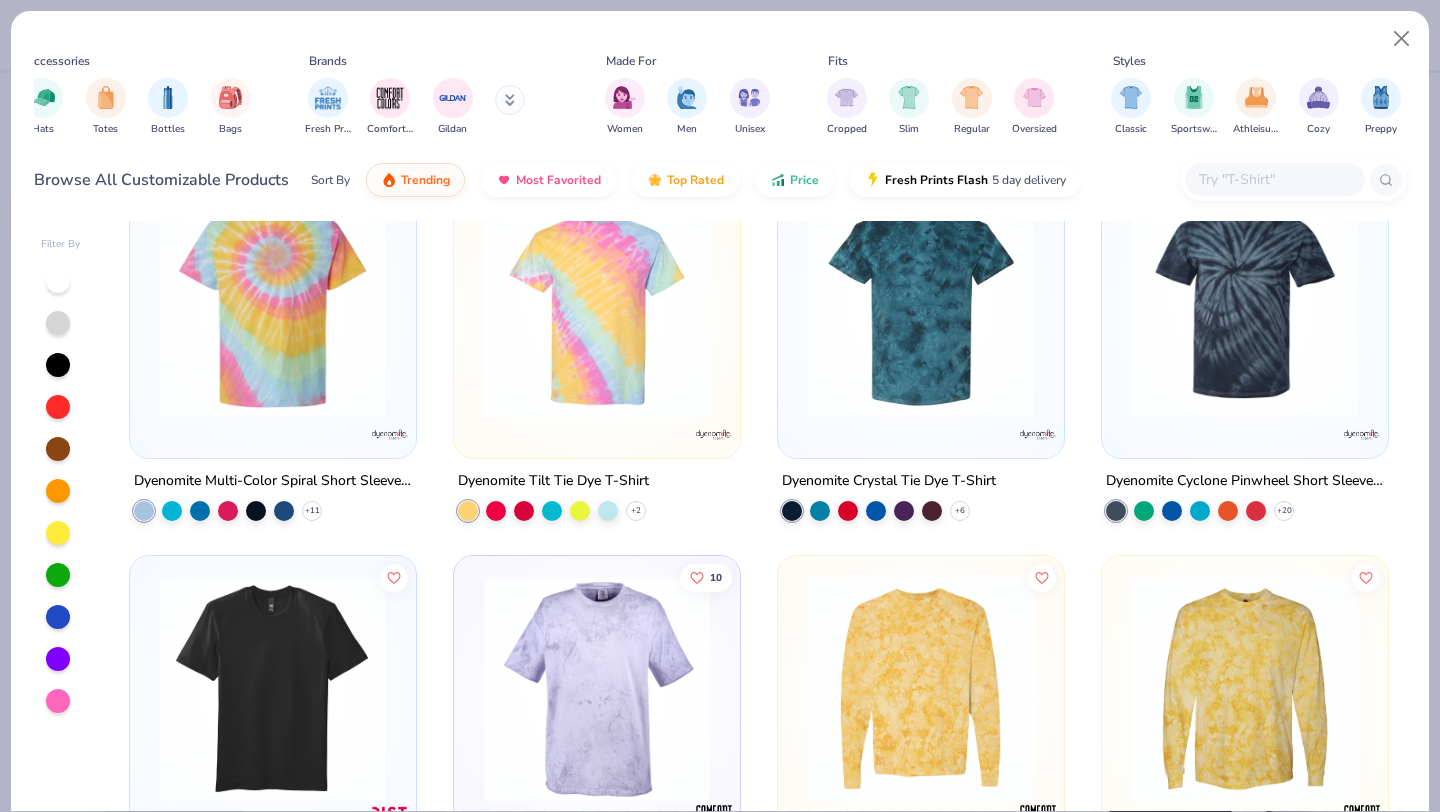 scroll, scrollTop: 0, scrollLeft: 459, axis: horizontal 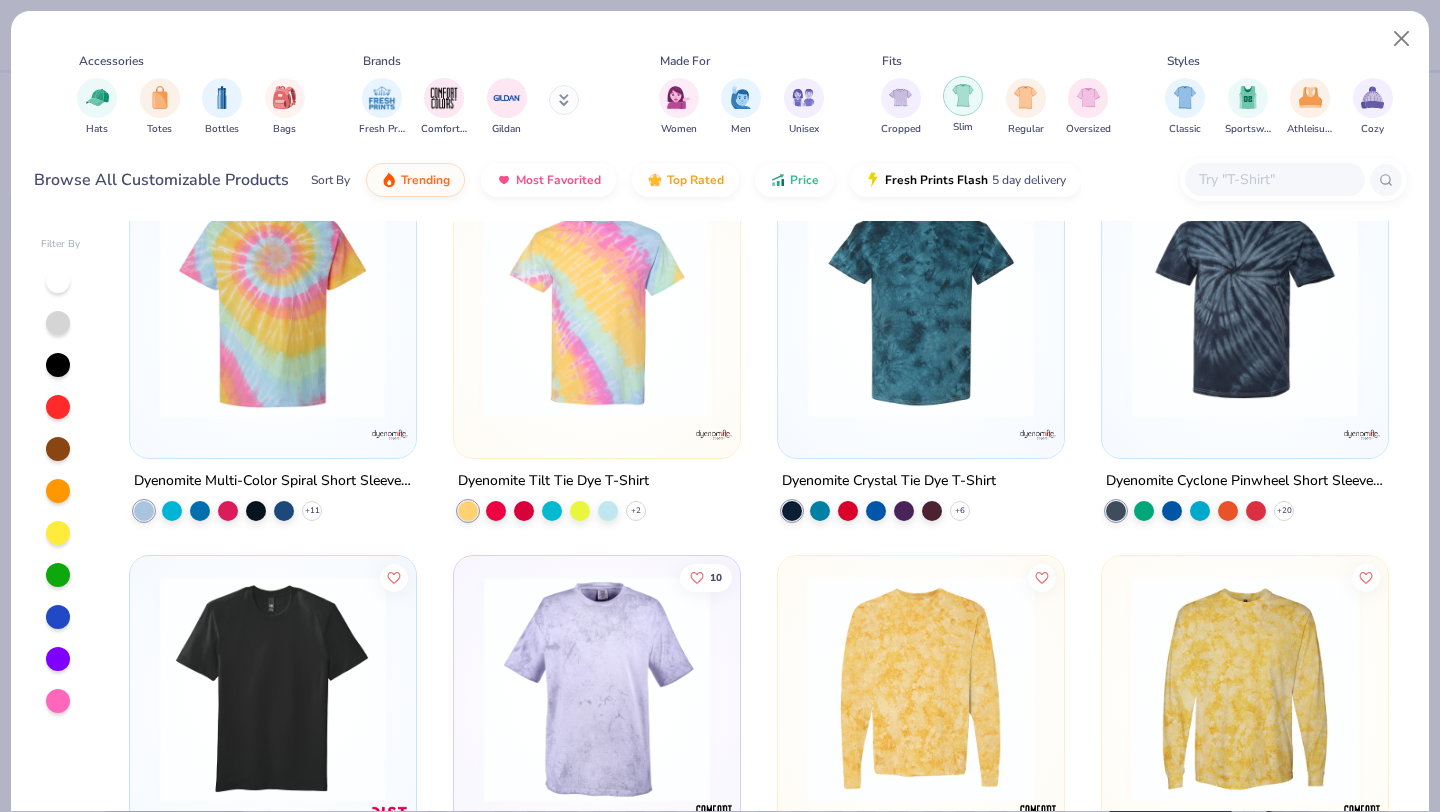click at bounding box center (1026, 98) 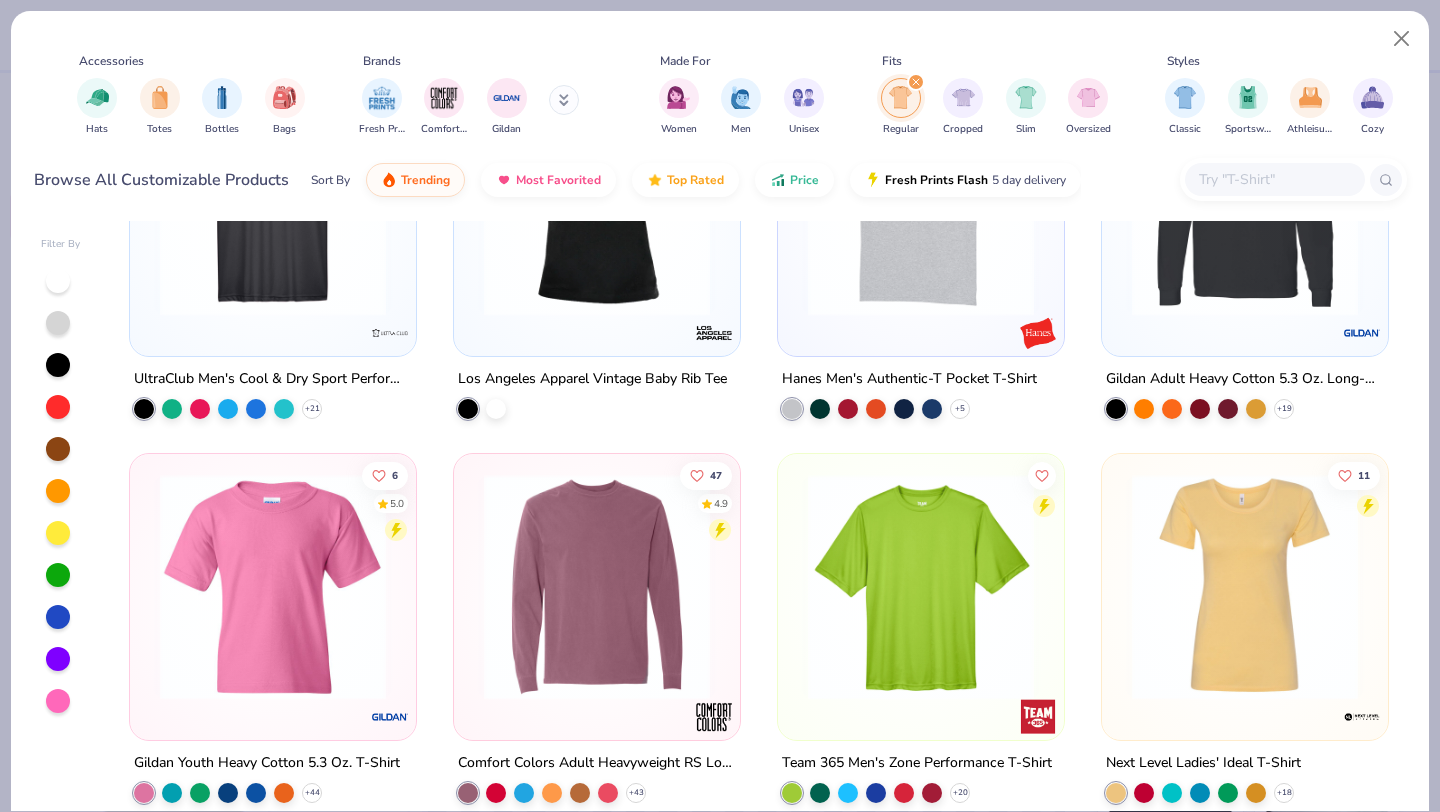 scroll, scrollTop: 2507, scrollLeft: 0, axis: vertical 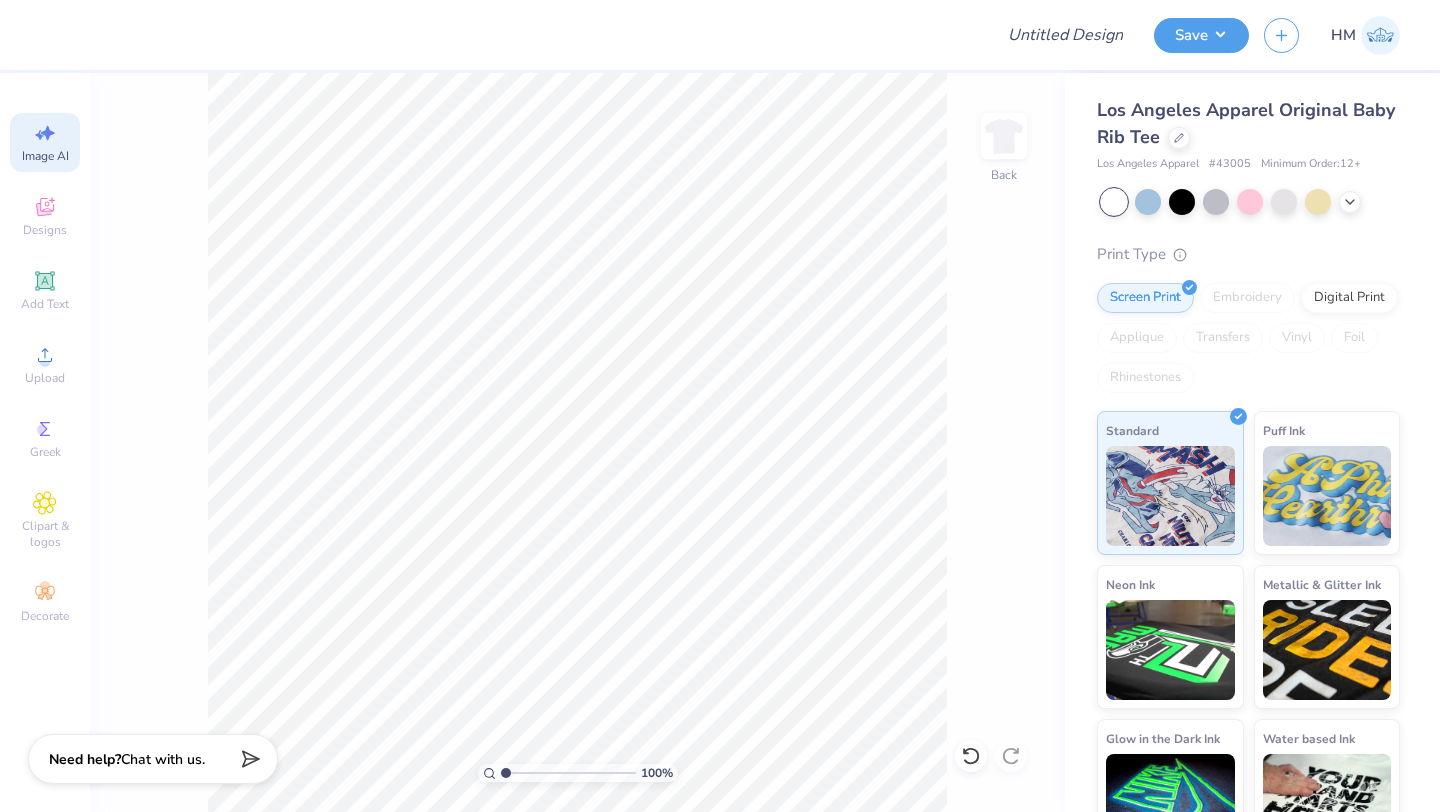 click 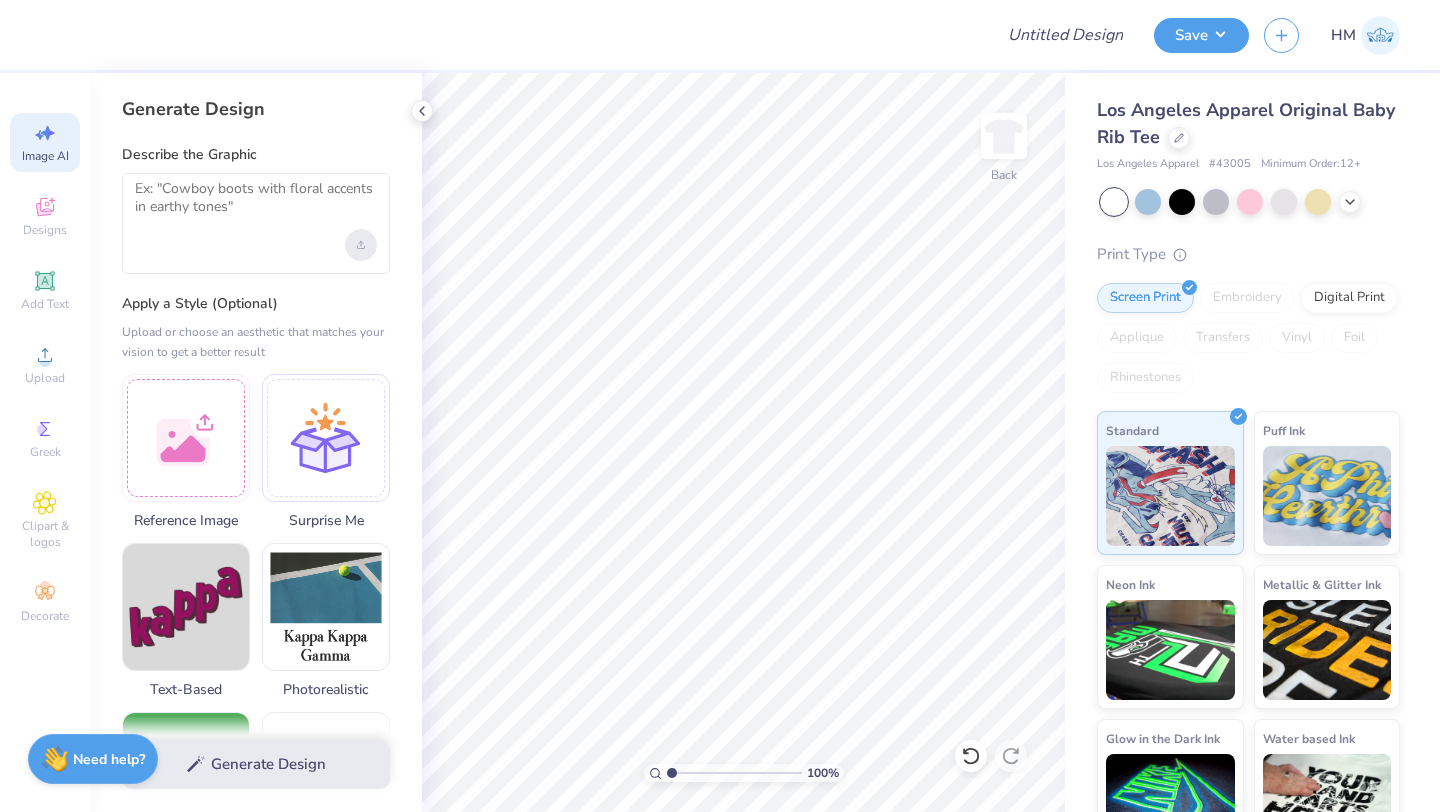 click at bounding box center [361, 245] 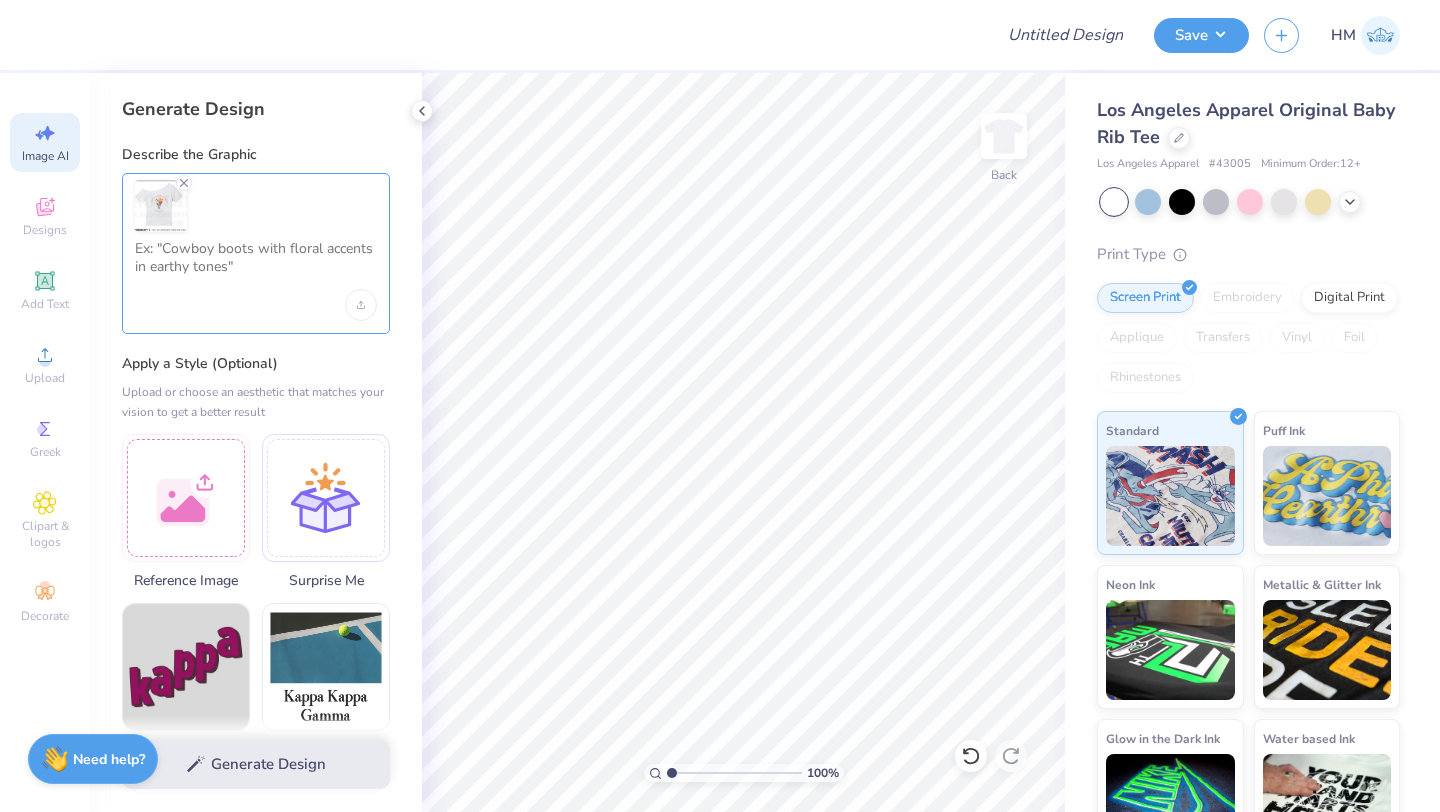 click at bounding box center [256, 265] 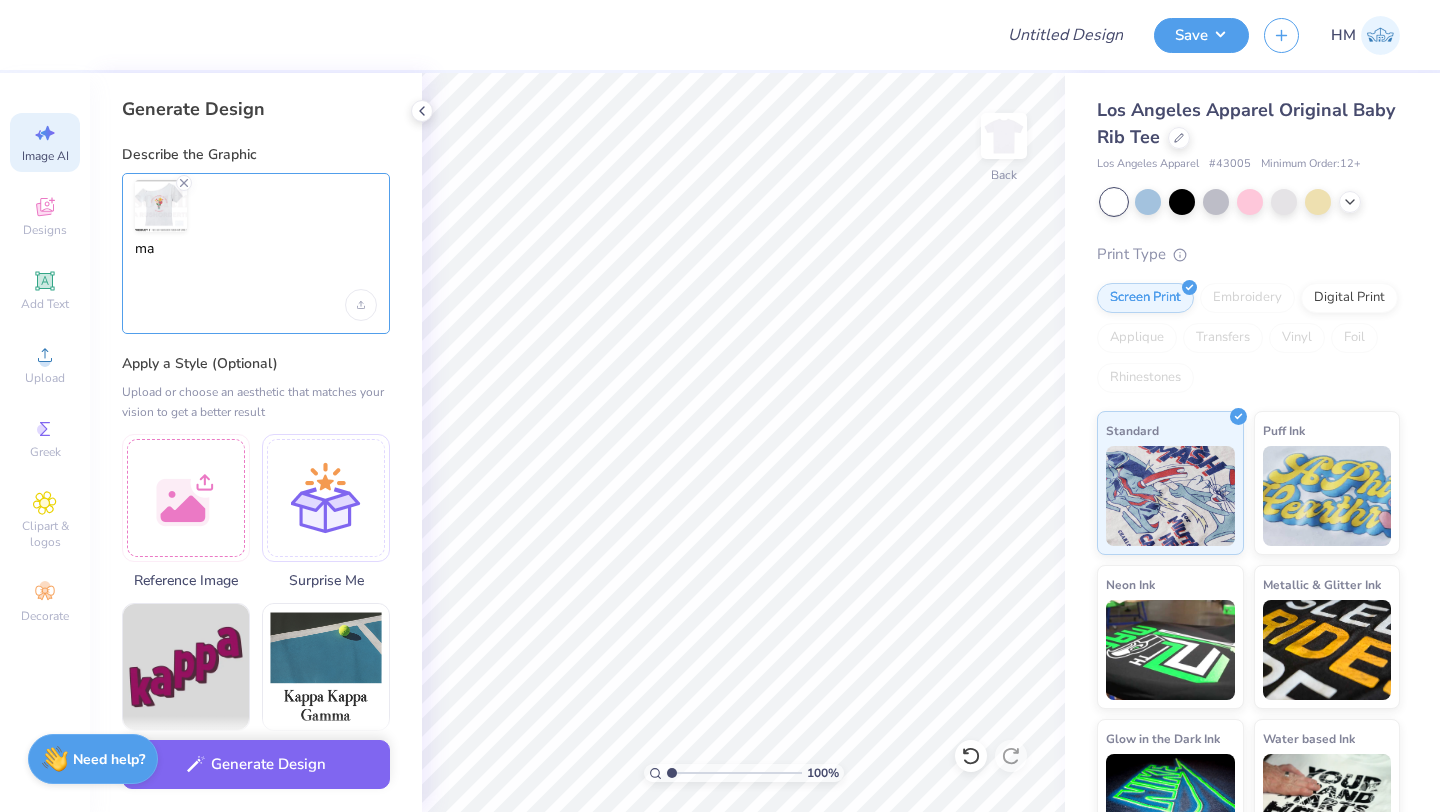 type on "m" 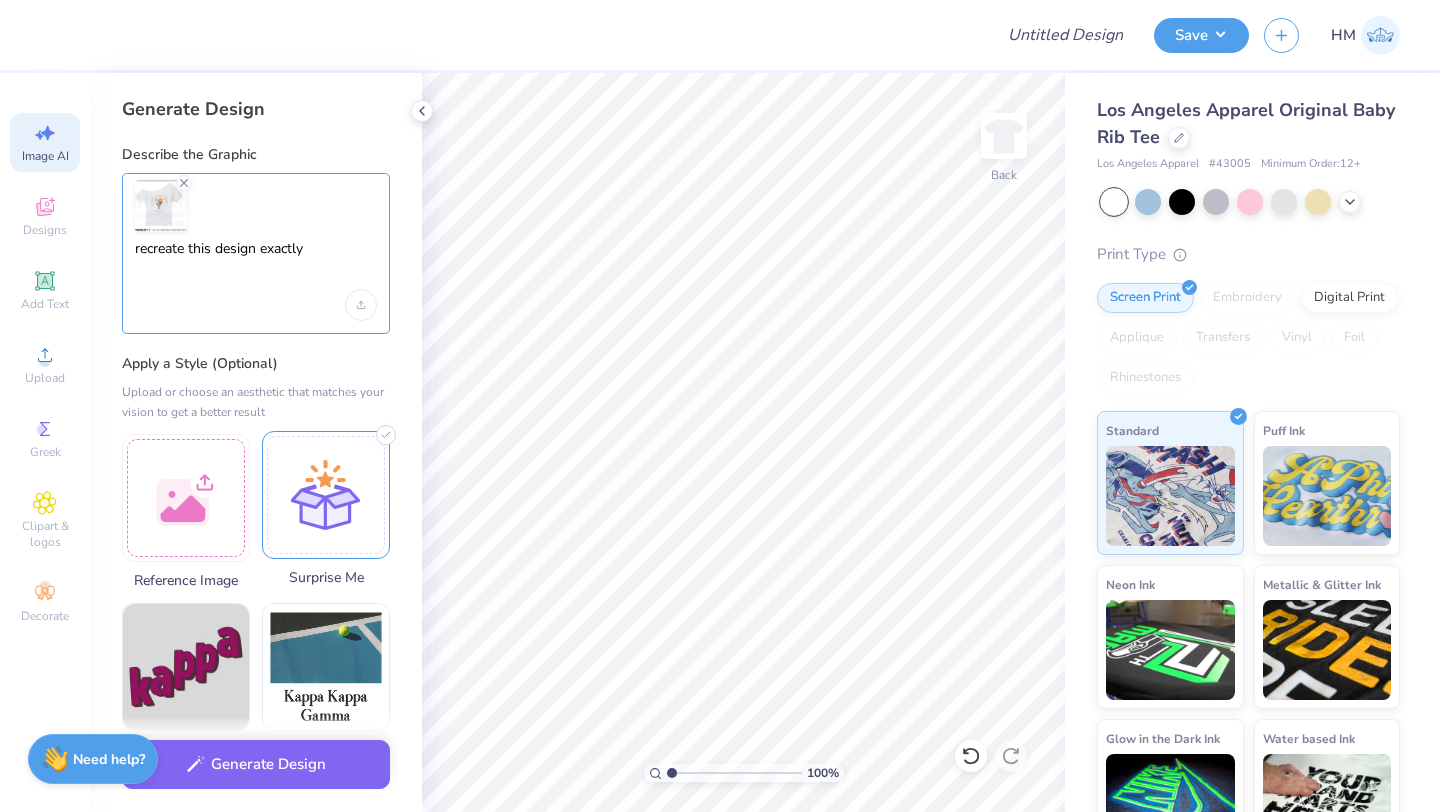 type on "recreate this design exactly" 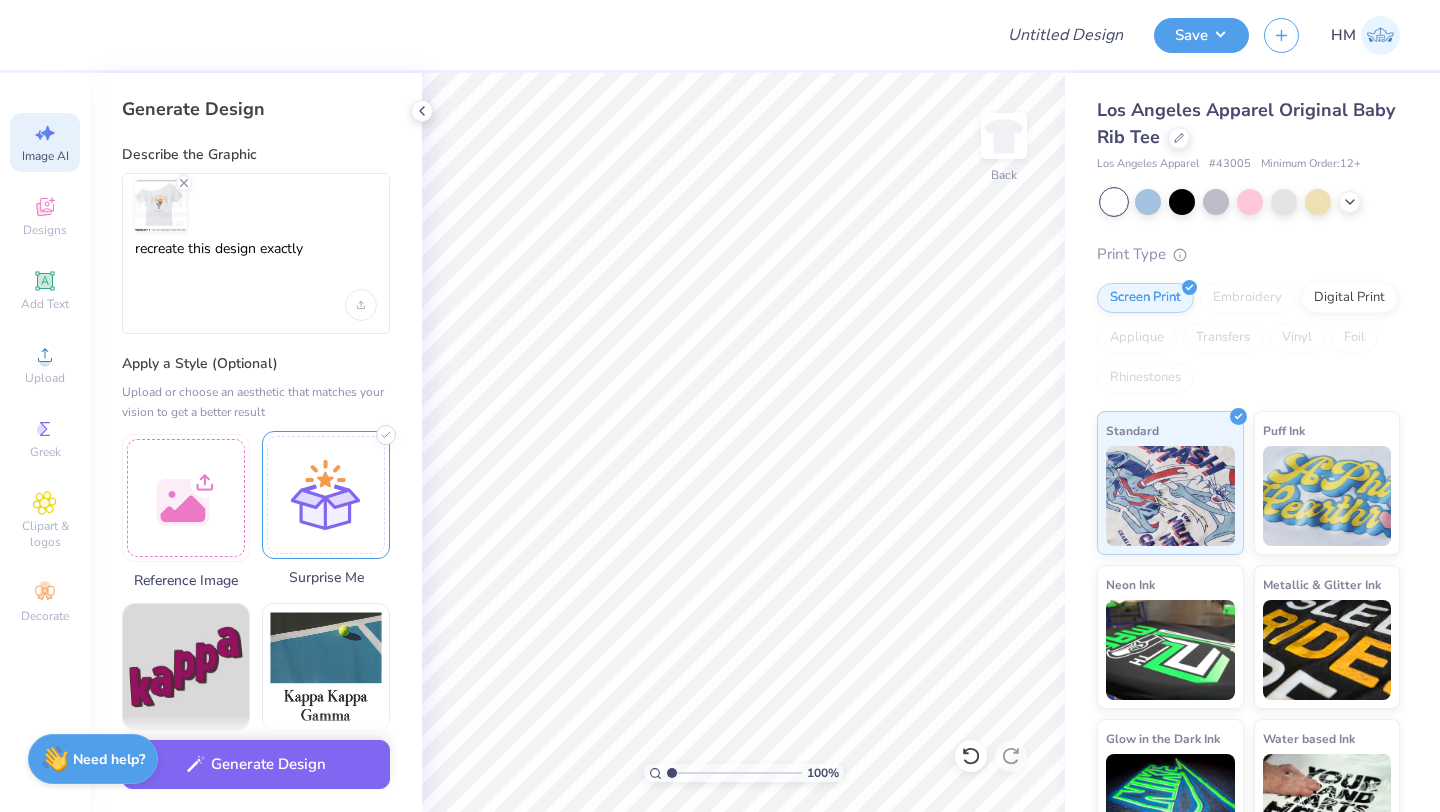 click at bounding box center (326, 495) 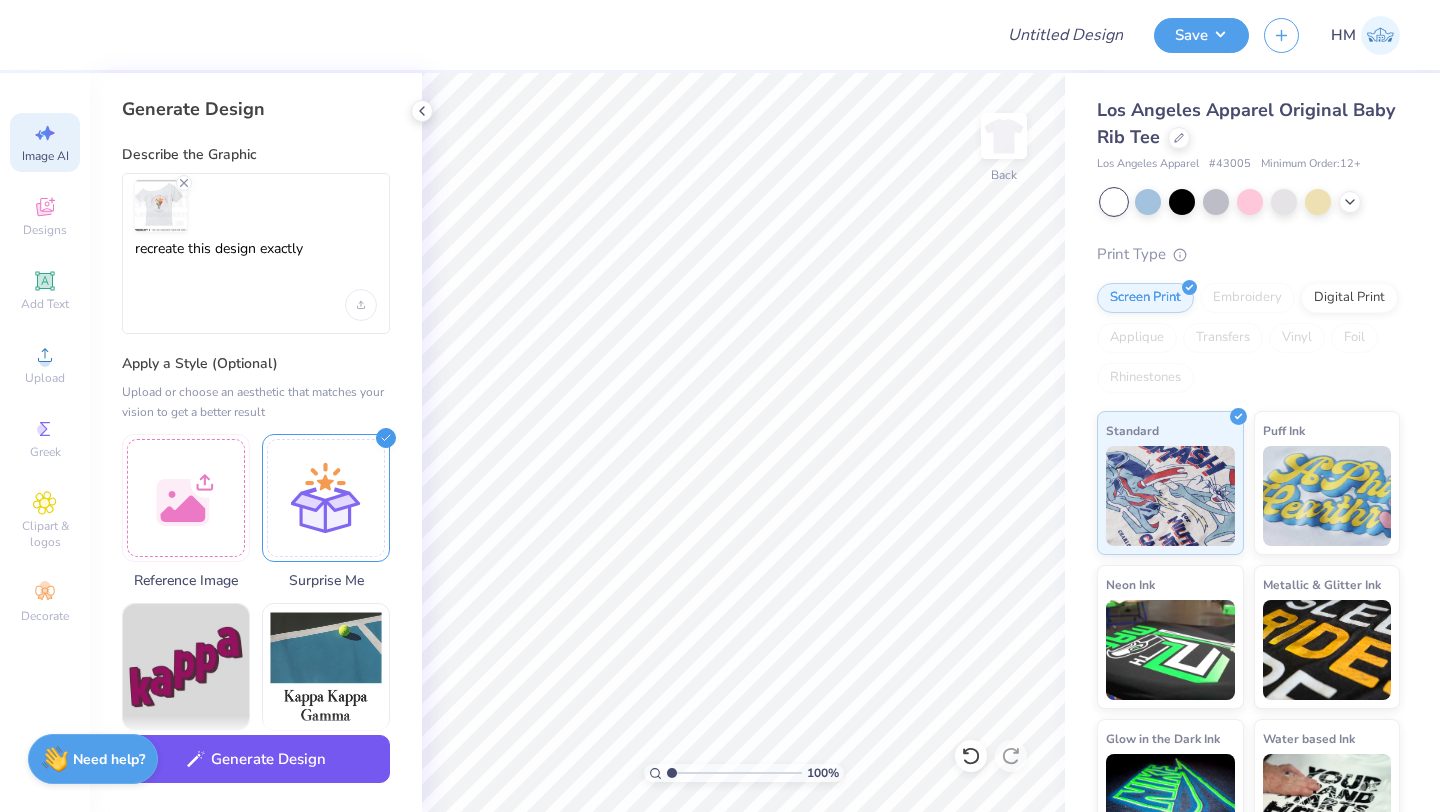 click on "Generate Design" at bounding box center [256, 759] 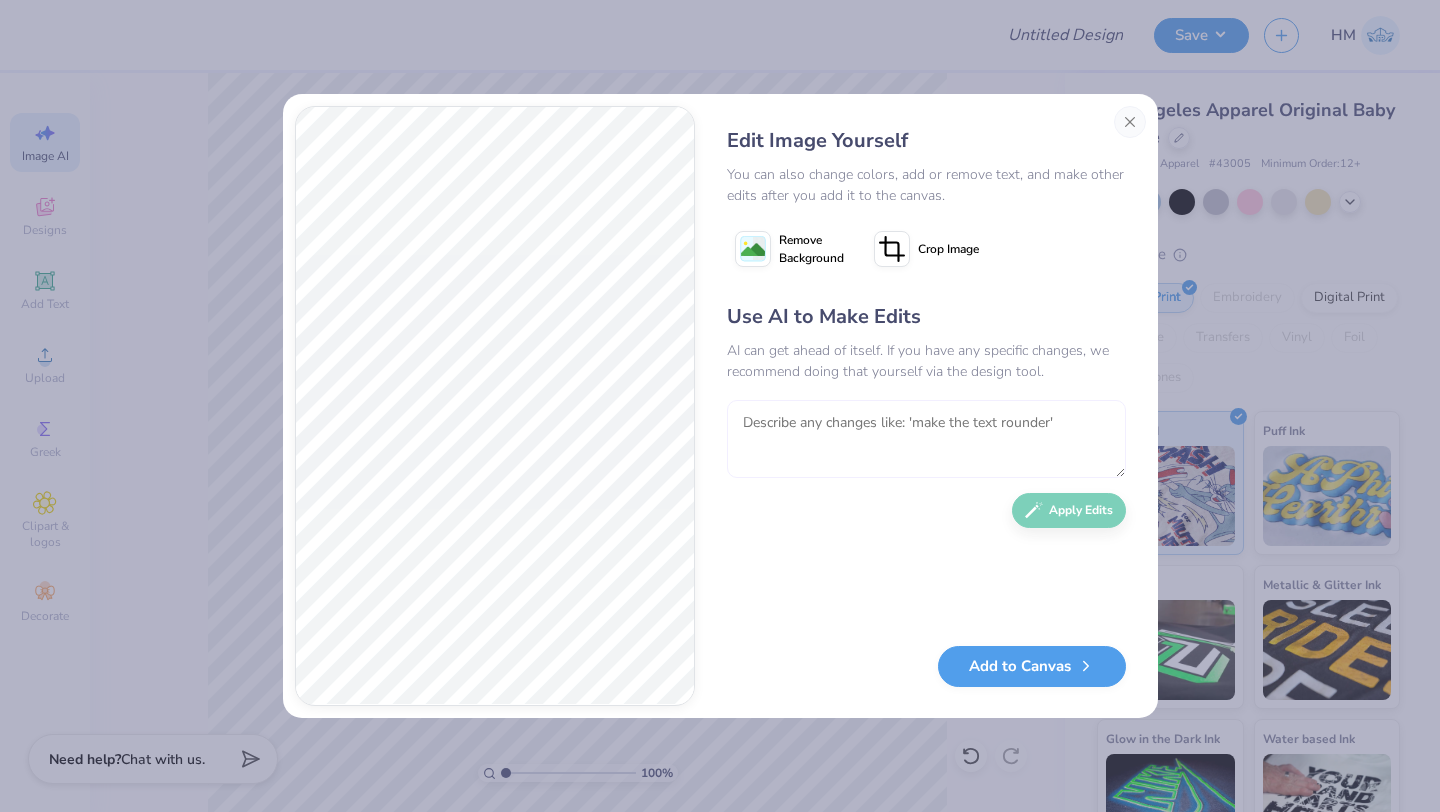 click at bounding box center (926, 439) 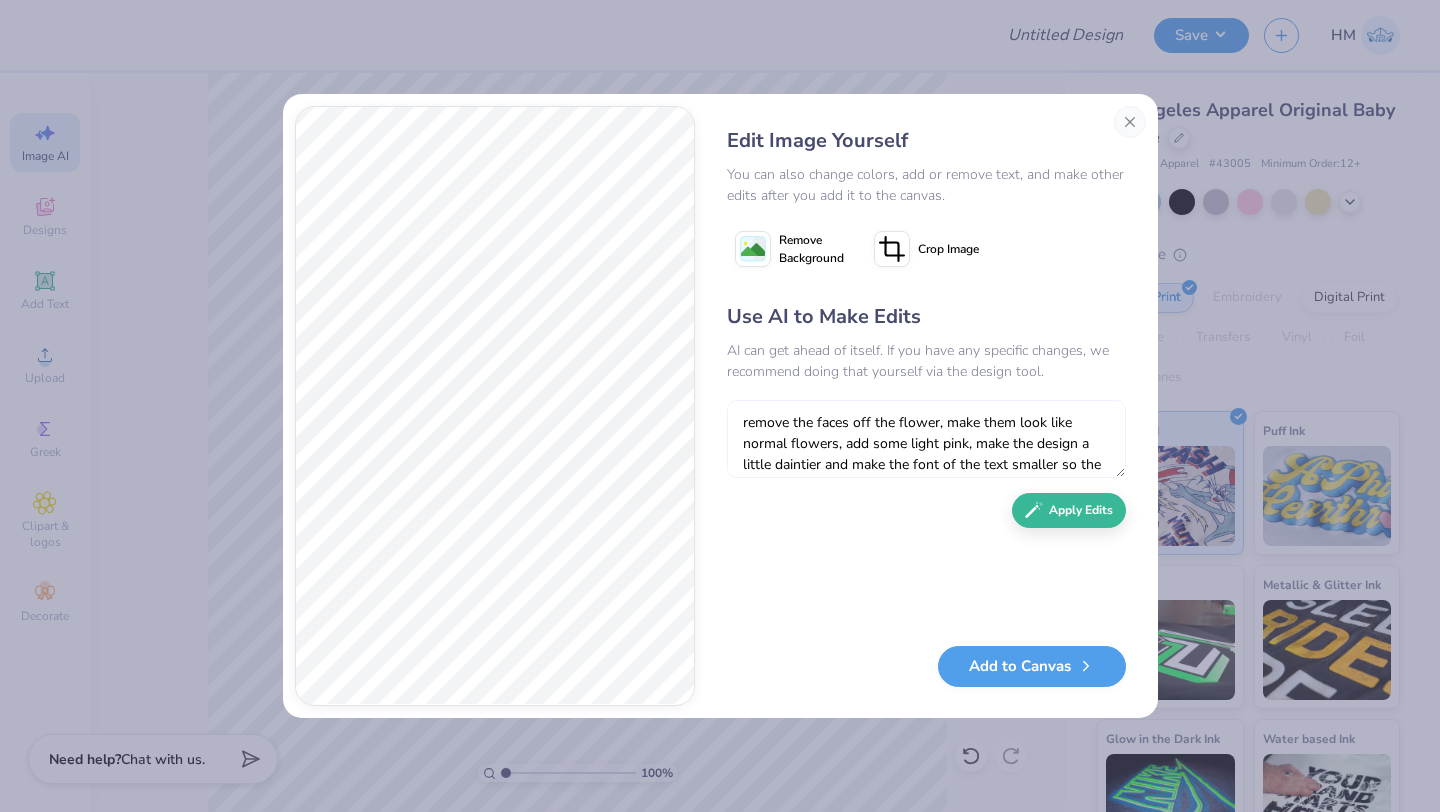 scroll, scrollTop: 18, scrollLeft: 0, axis: vertical 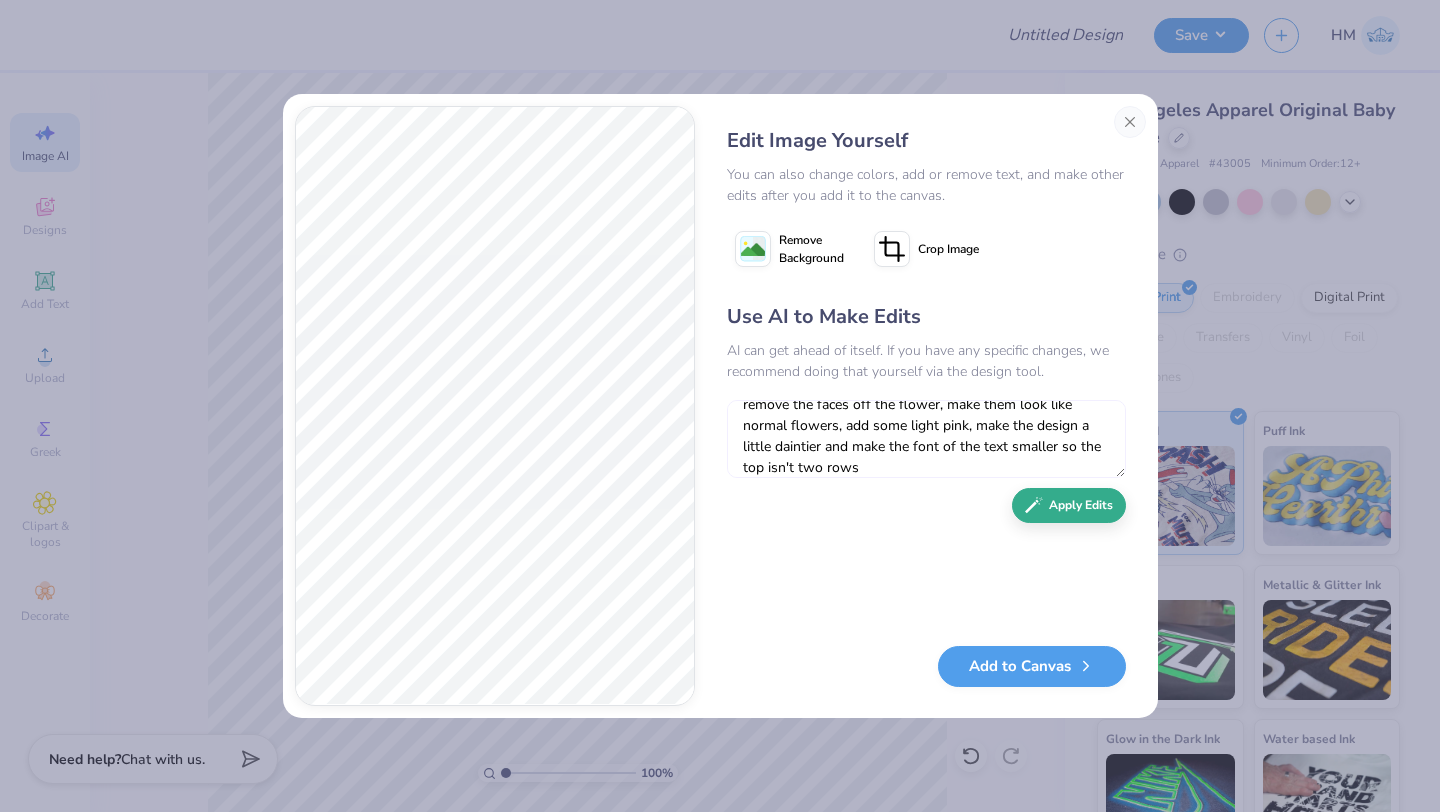 type on "remove the faces off the flower, make them look like normal flowers, add some light pink, make the design a little daintier and make the font of the text smaller so the top isn't two rows" 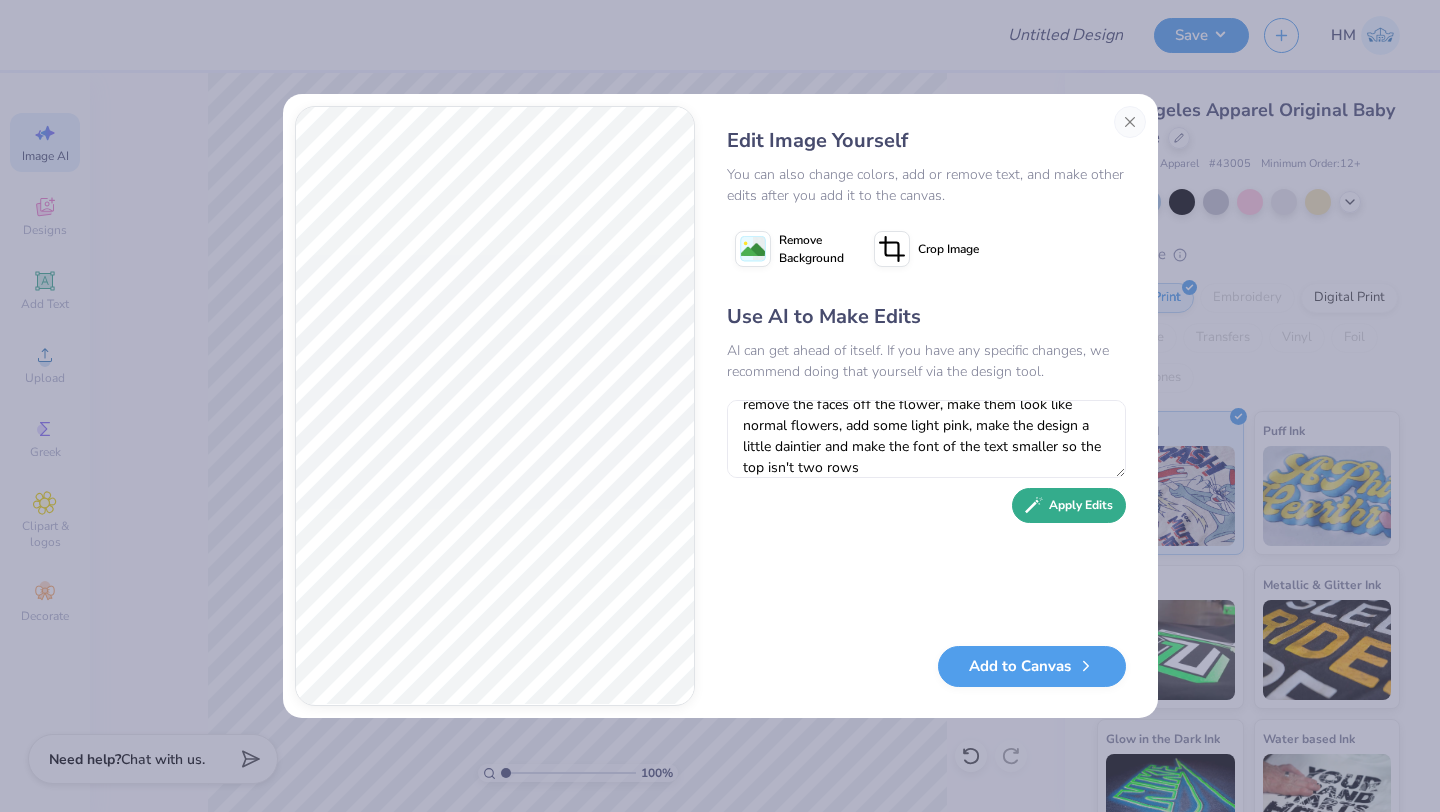 click on "Apply Edits" at bounding box center [1069, 505] 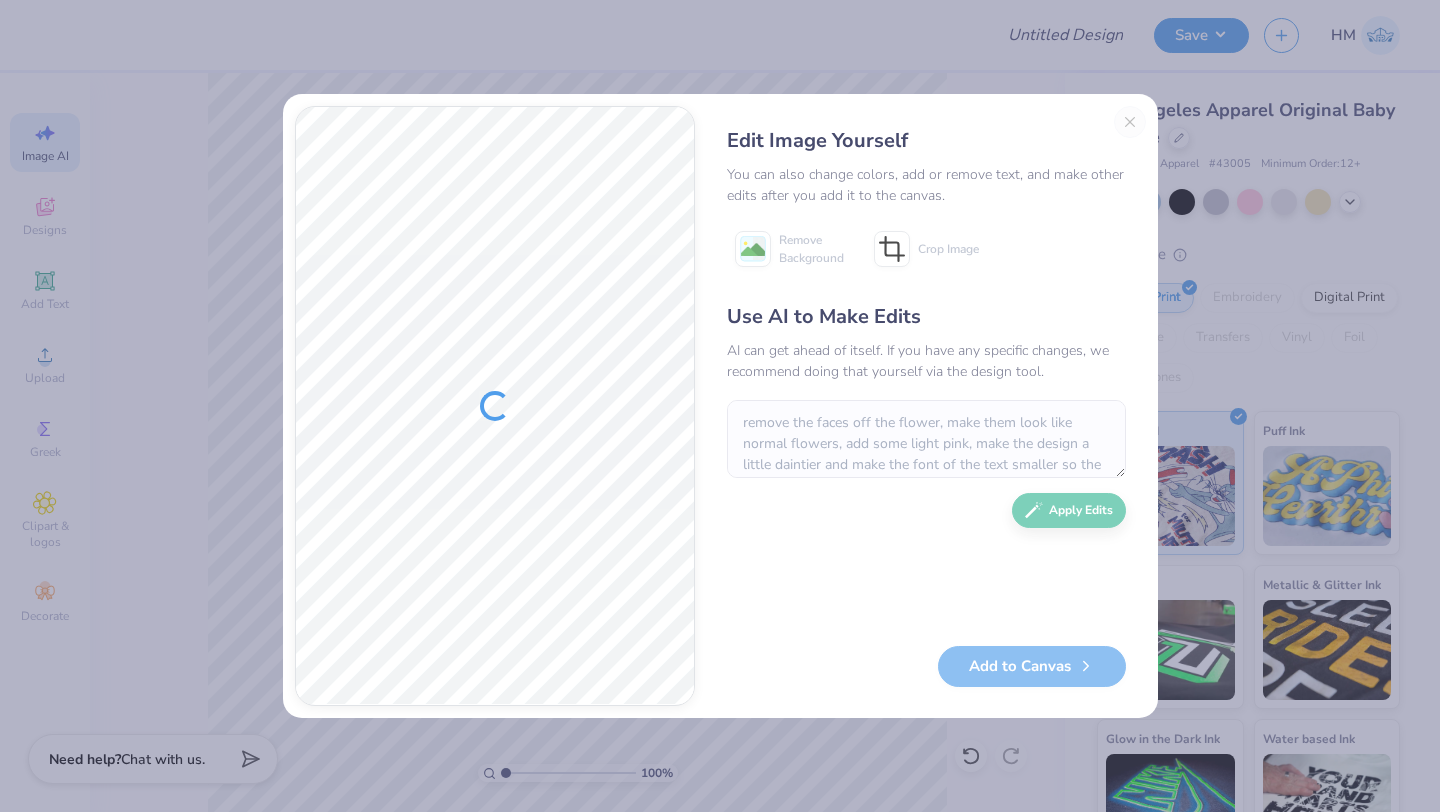 scroll, scrollTop: 0, scrollLeft: 0, axis: both 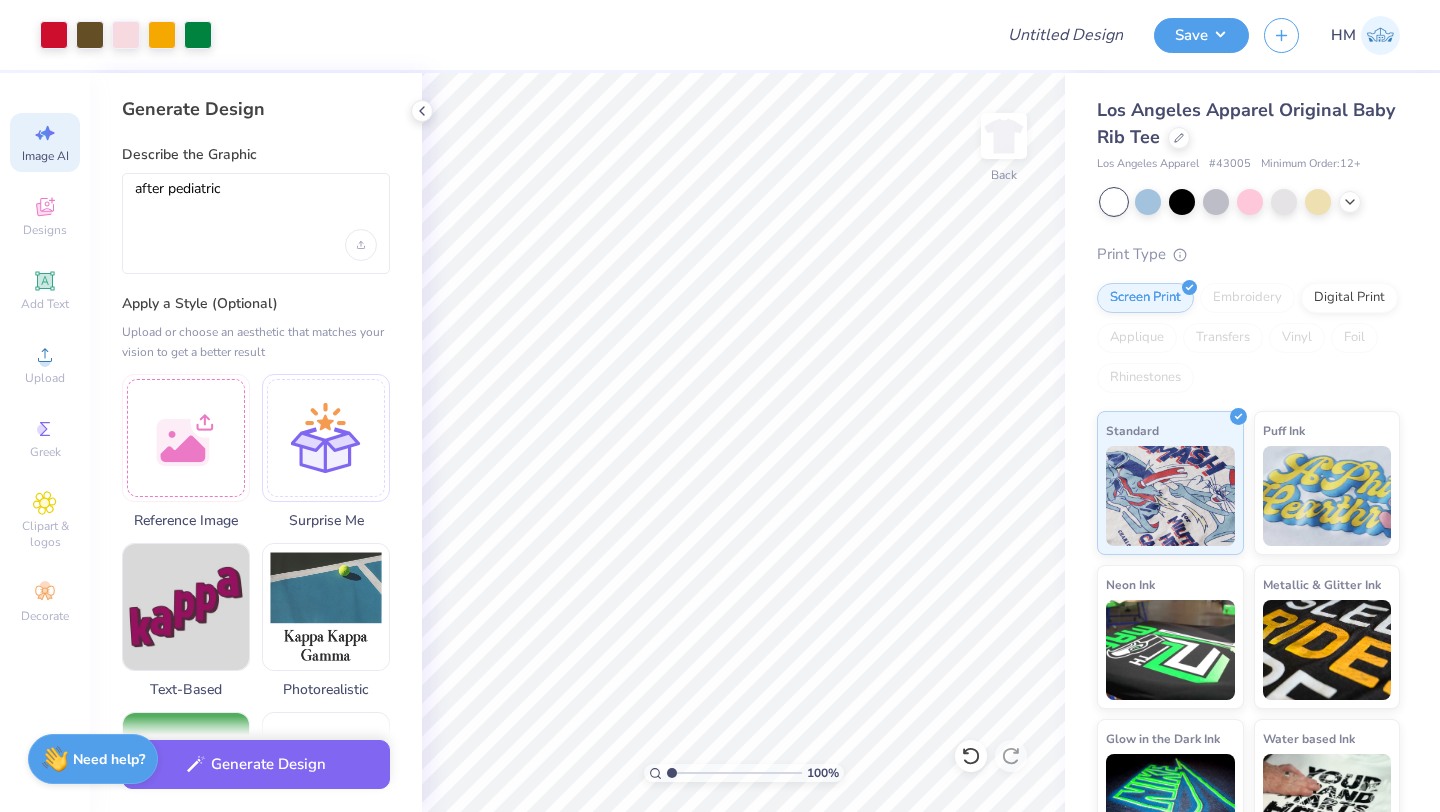 select on "4" 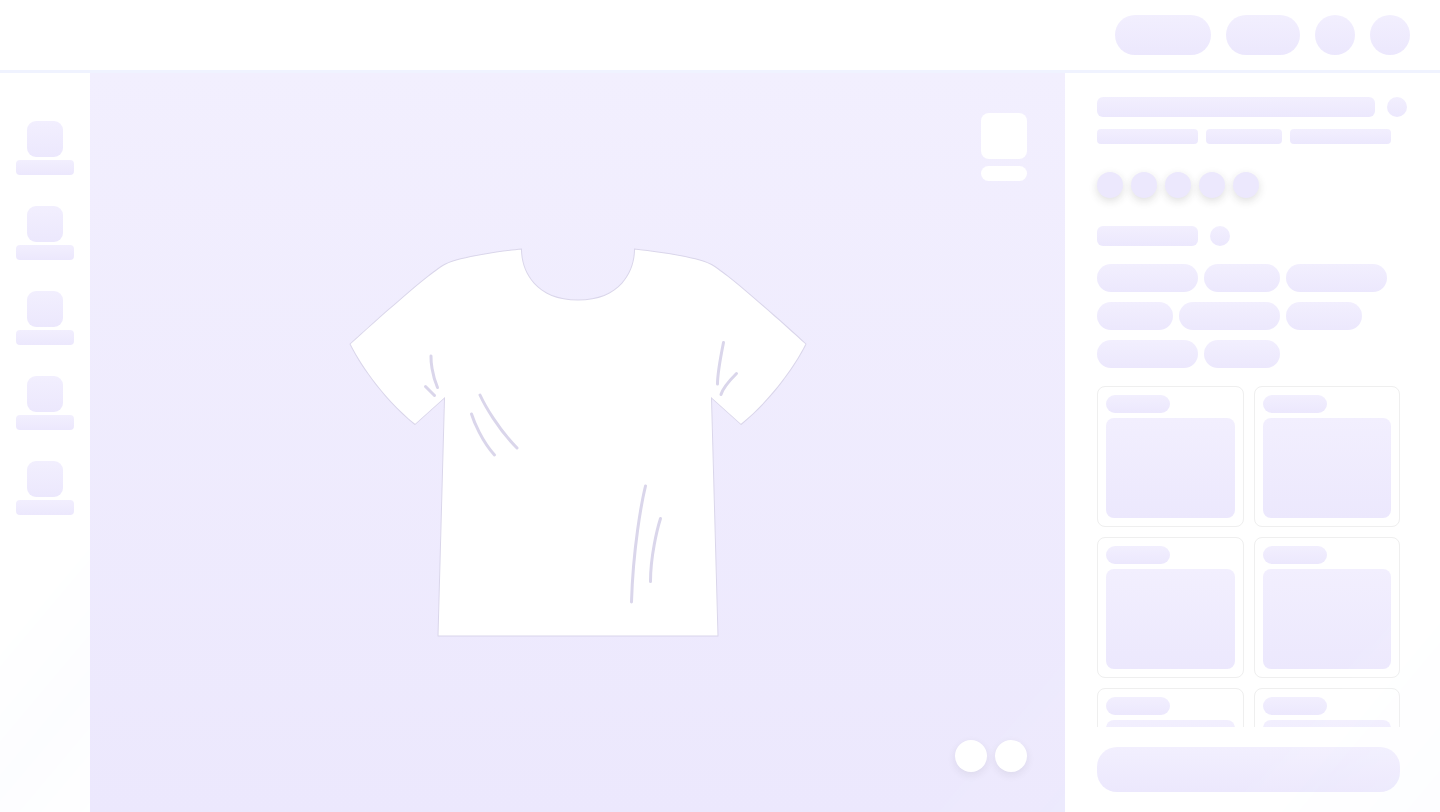 scroll, scrollTop: 0, scrollLeft: 0, axis: both 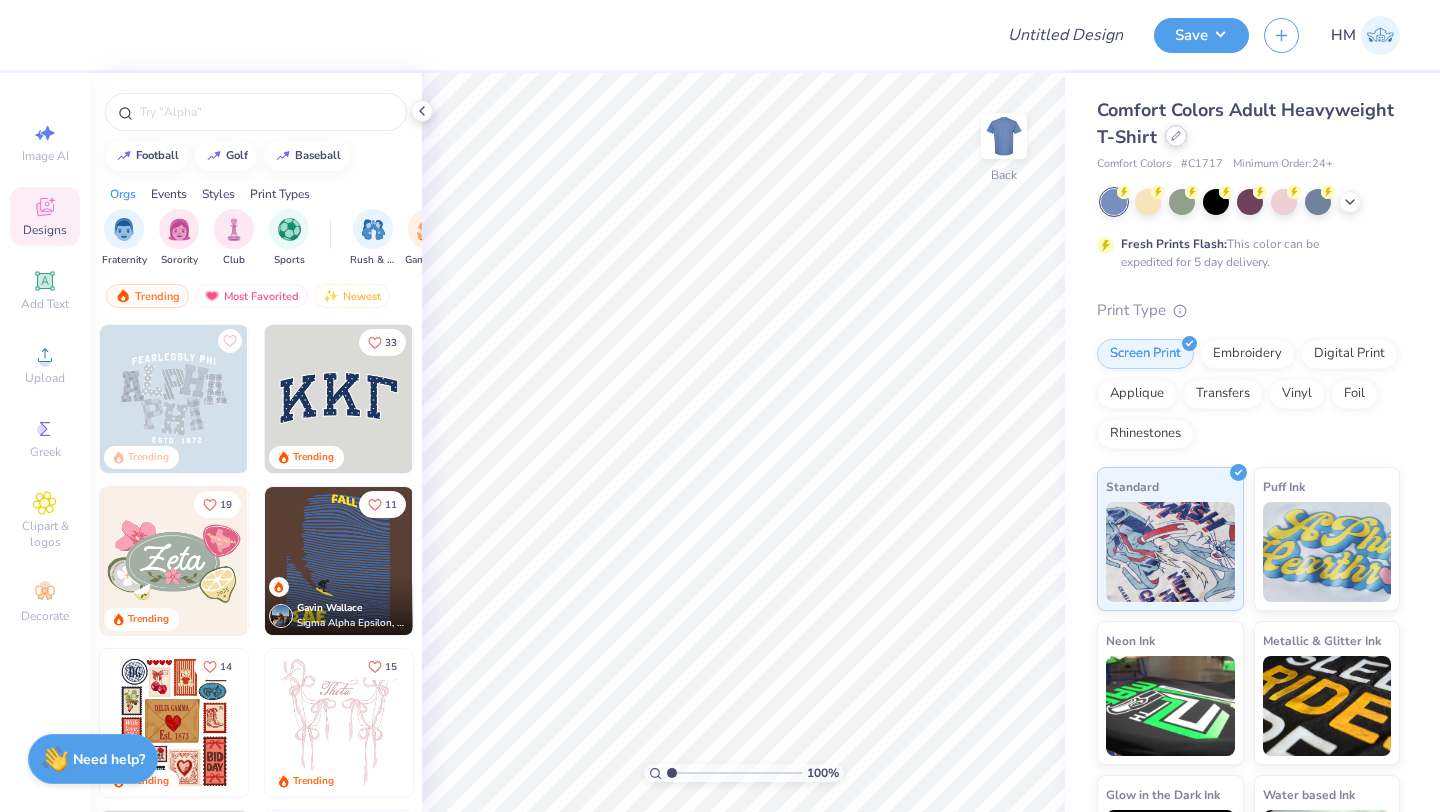 click at bounding box center (1176, 136) 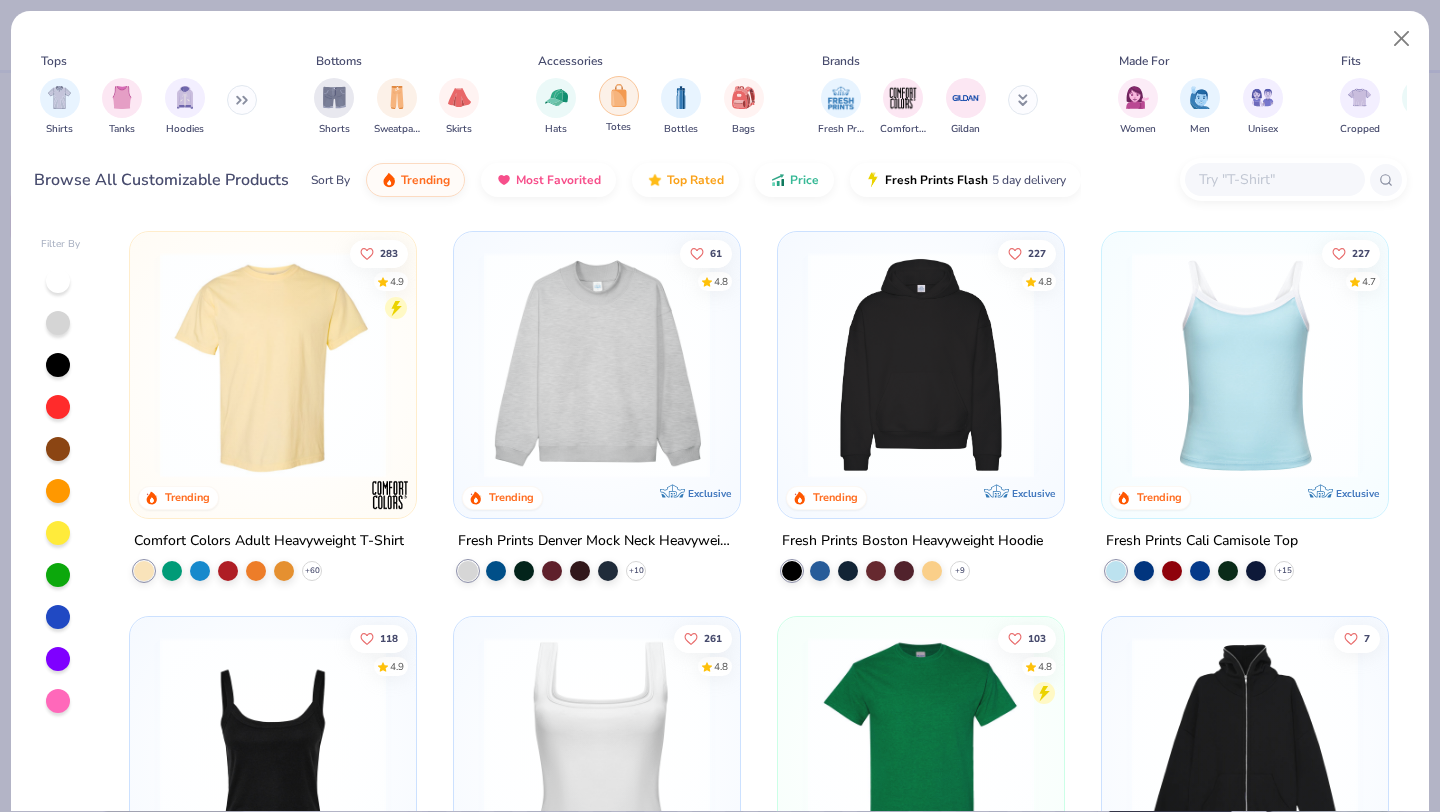 click at bounding box center (619, 95) 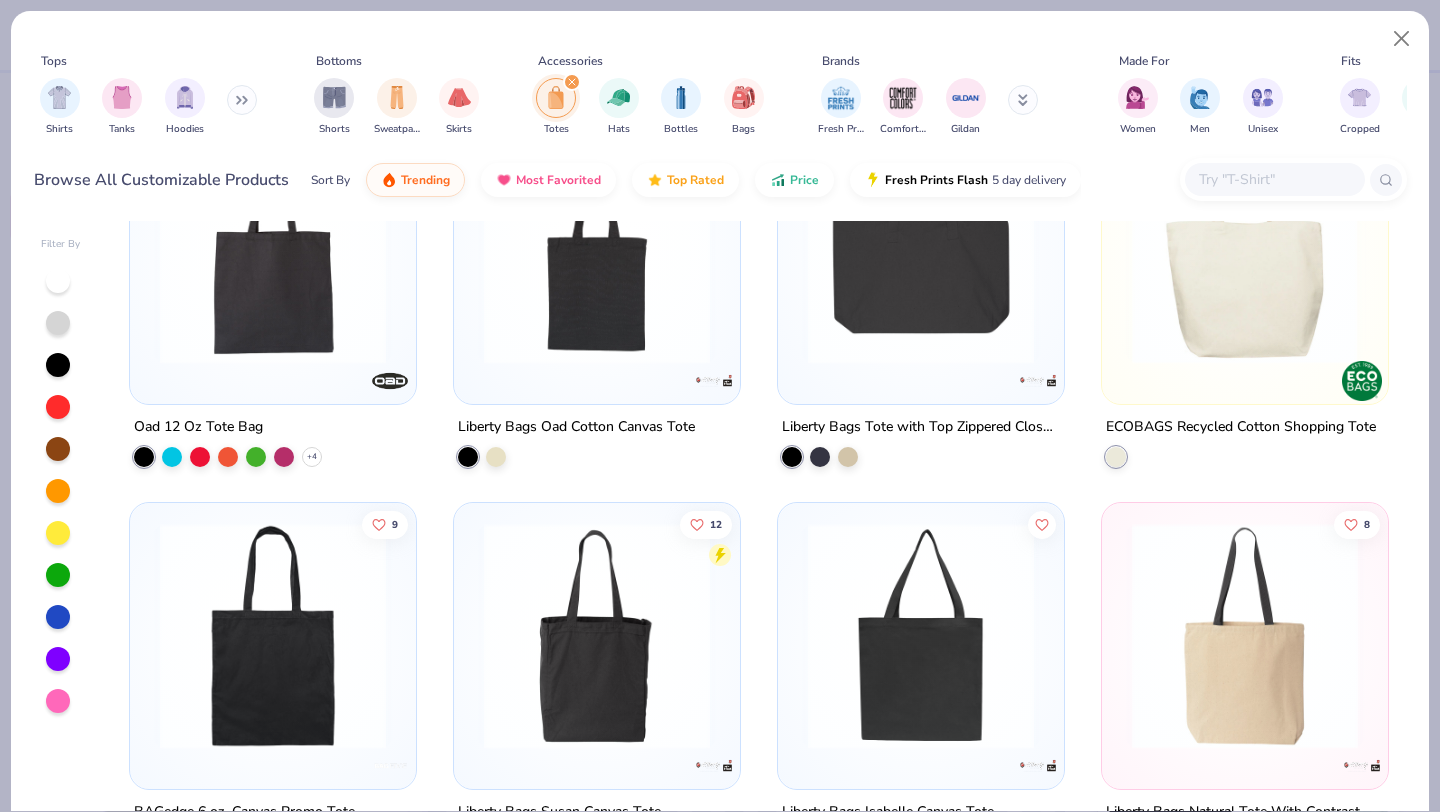 scroll, scrollTop: 501, scrollLeft: 0, axis: vertical 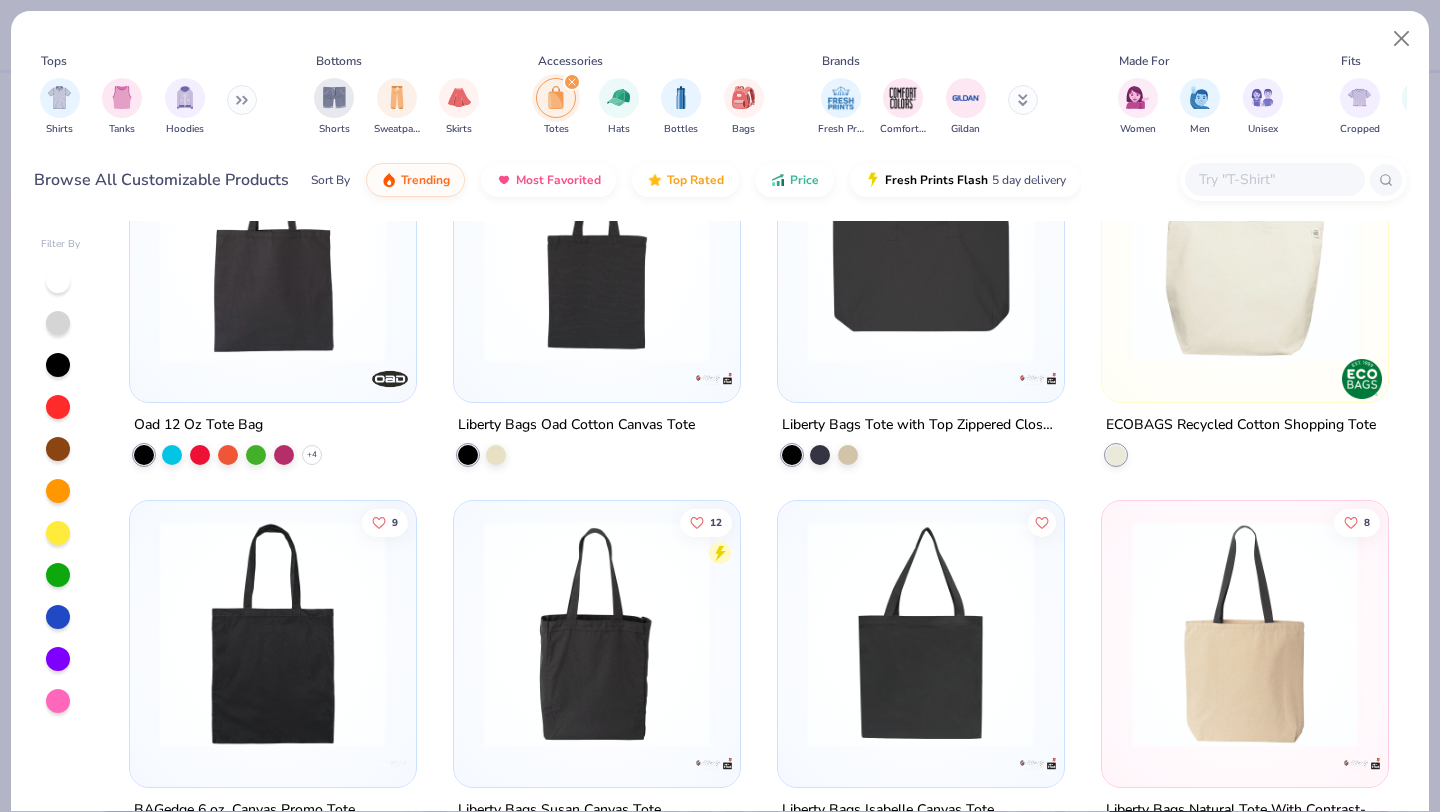 click at bounding box center [1245, 249] 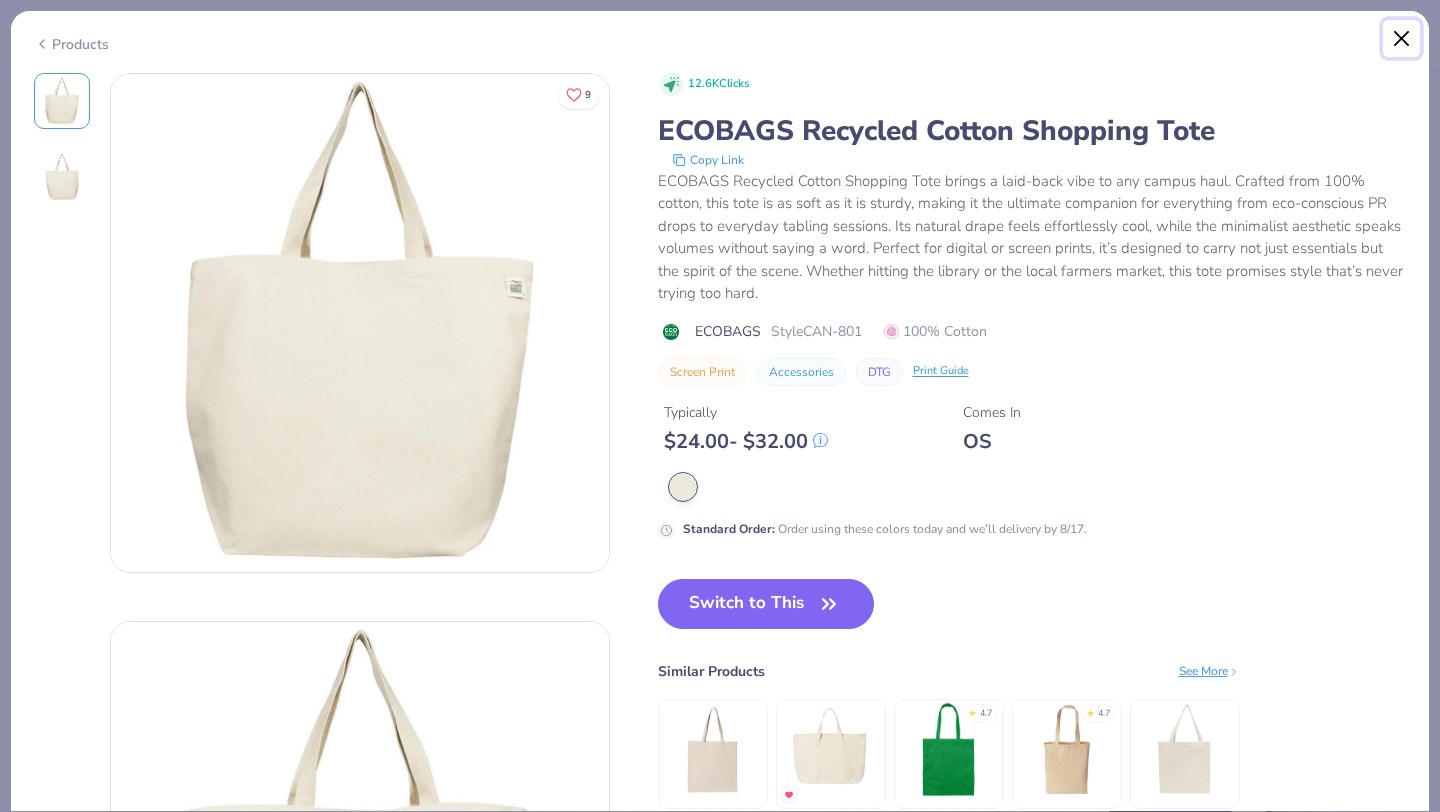 click at bounding box center [1402, 39] 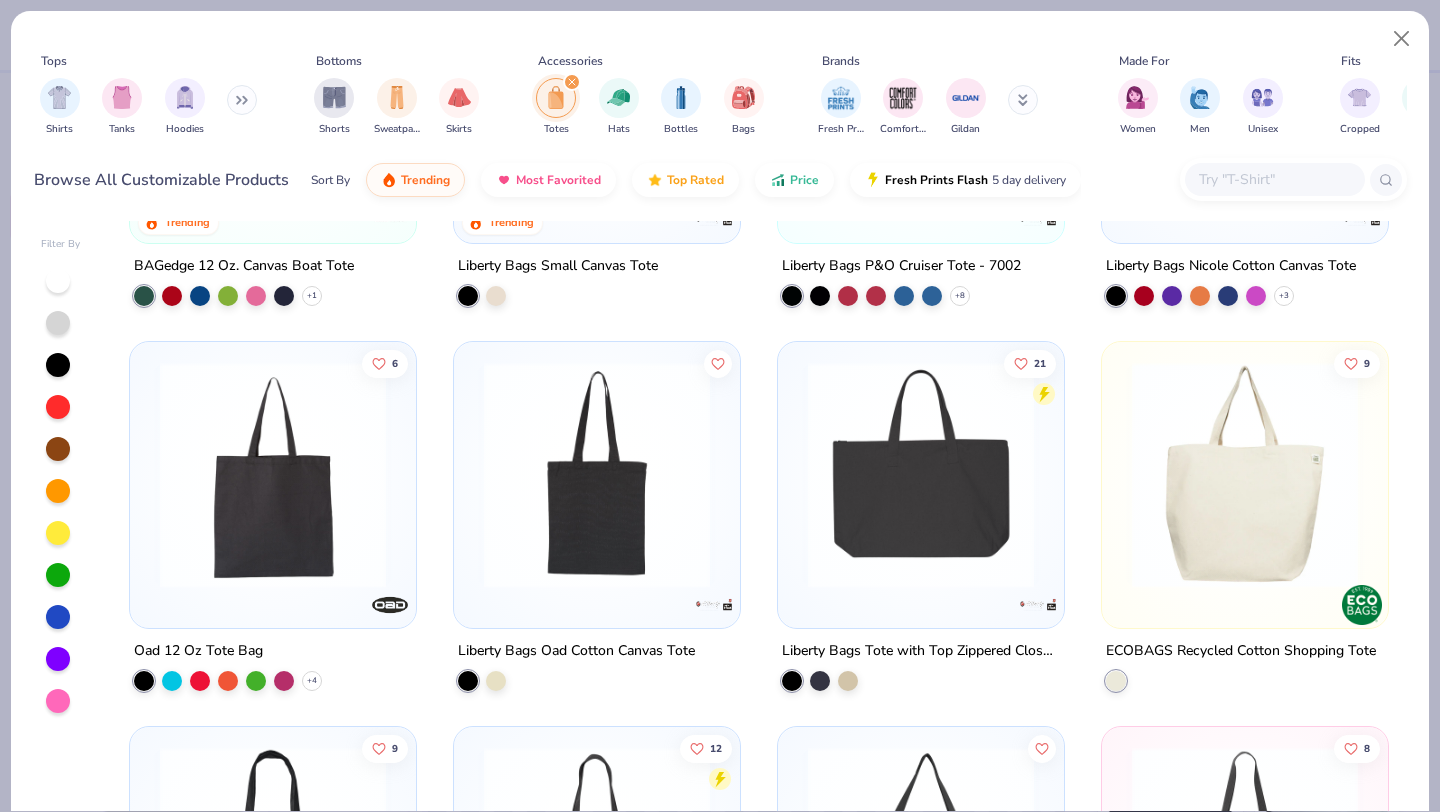 scroll, scrollTop: 0, scrollLeft: 0, axis: both 